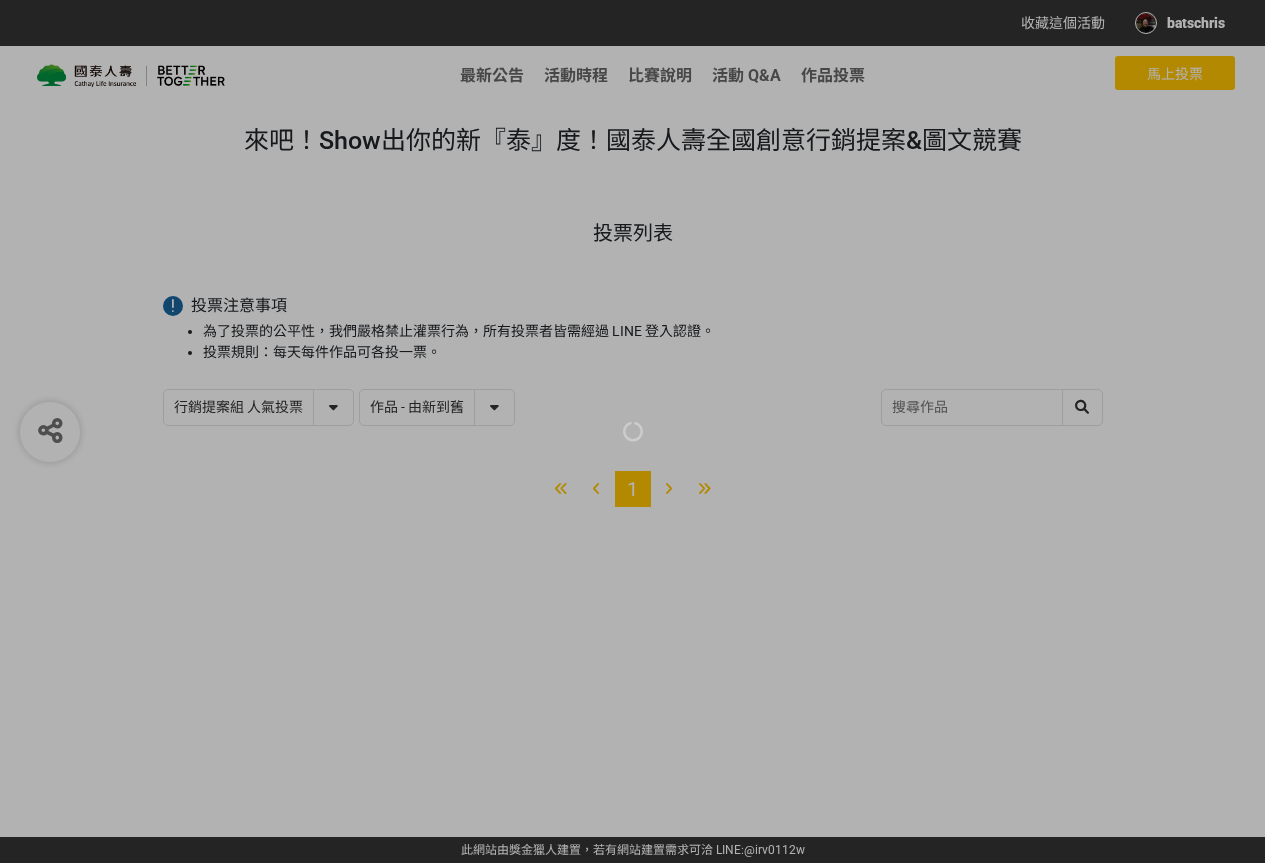 select on "13115" 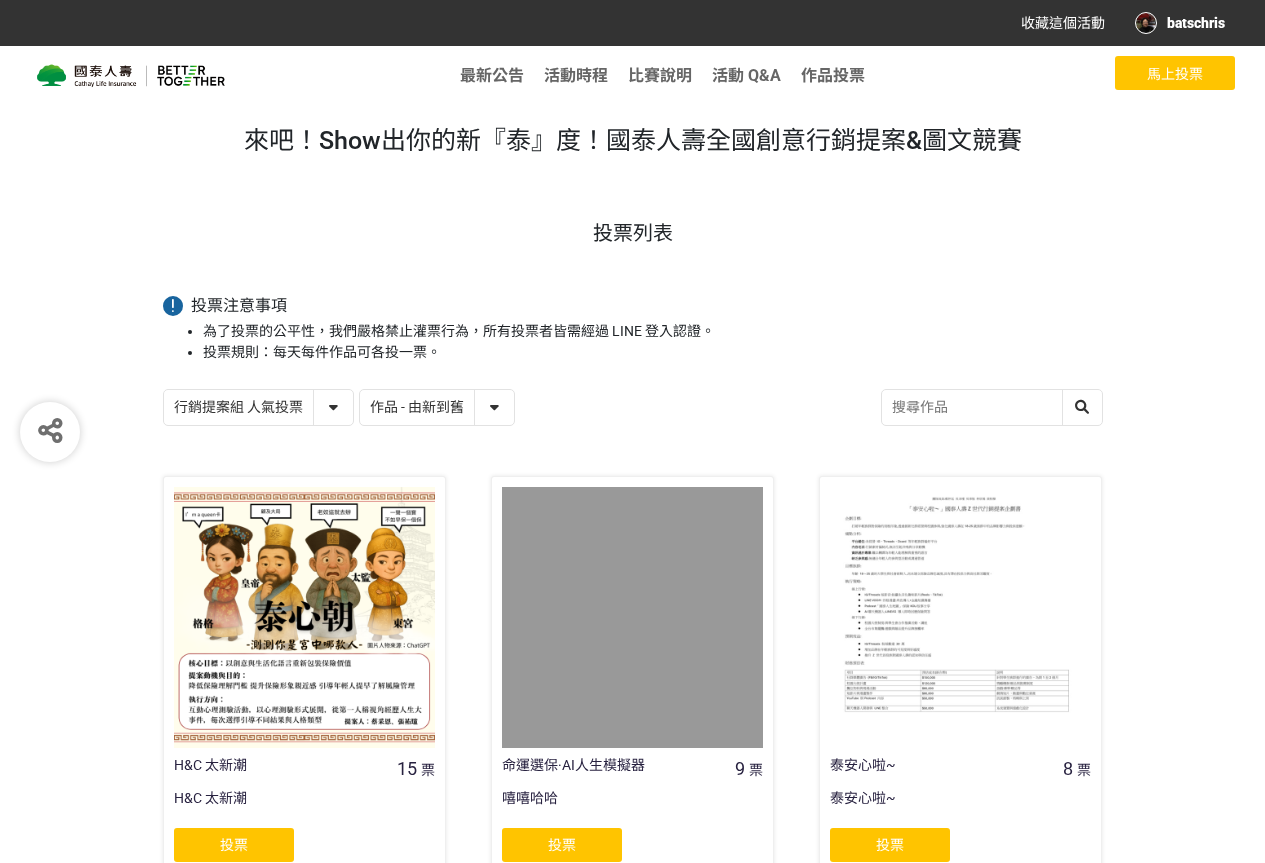 scroll, scrollTop: 0, scrollLeft: 0, axis: both 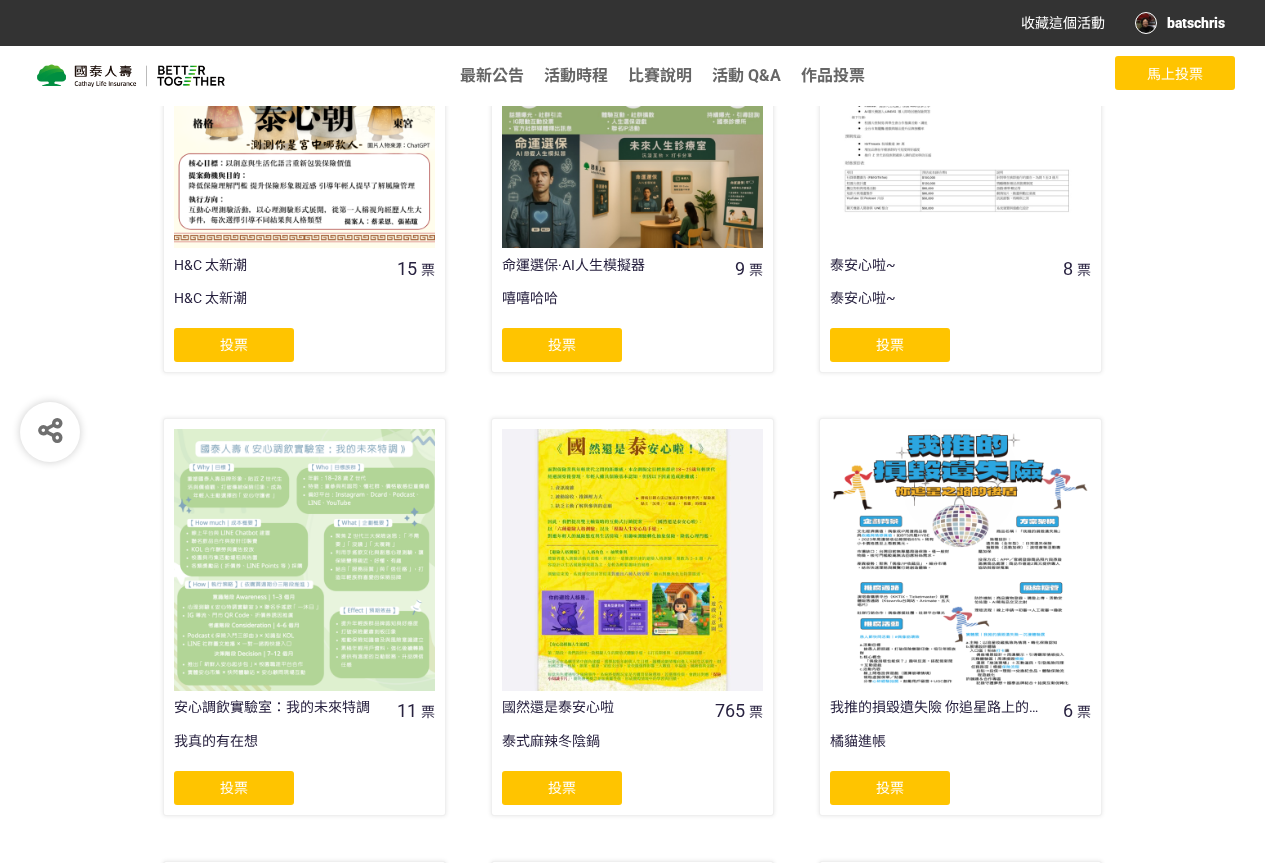 click on "投票" 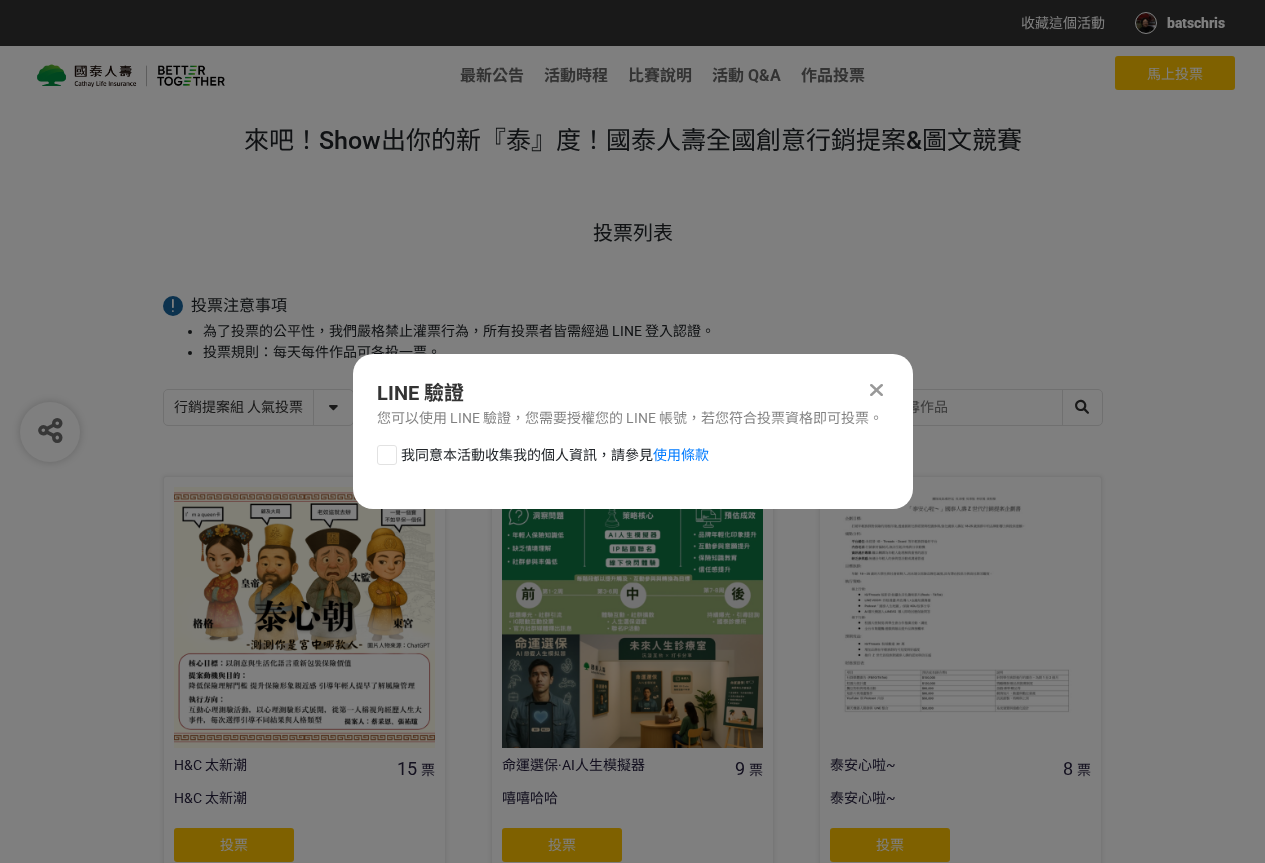 click on "我同意本活動收集我的個人資訊，請參見  使用條款" at bounding box center (555, 455) 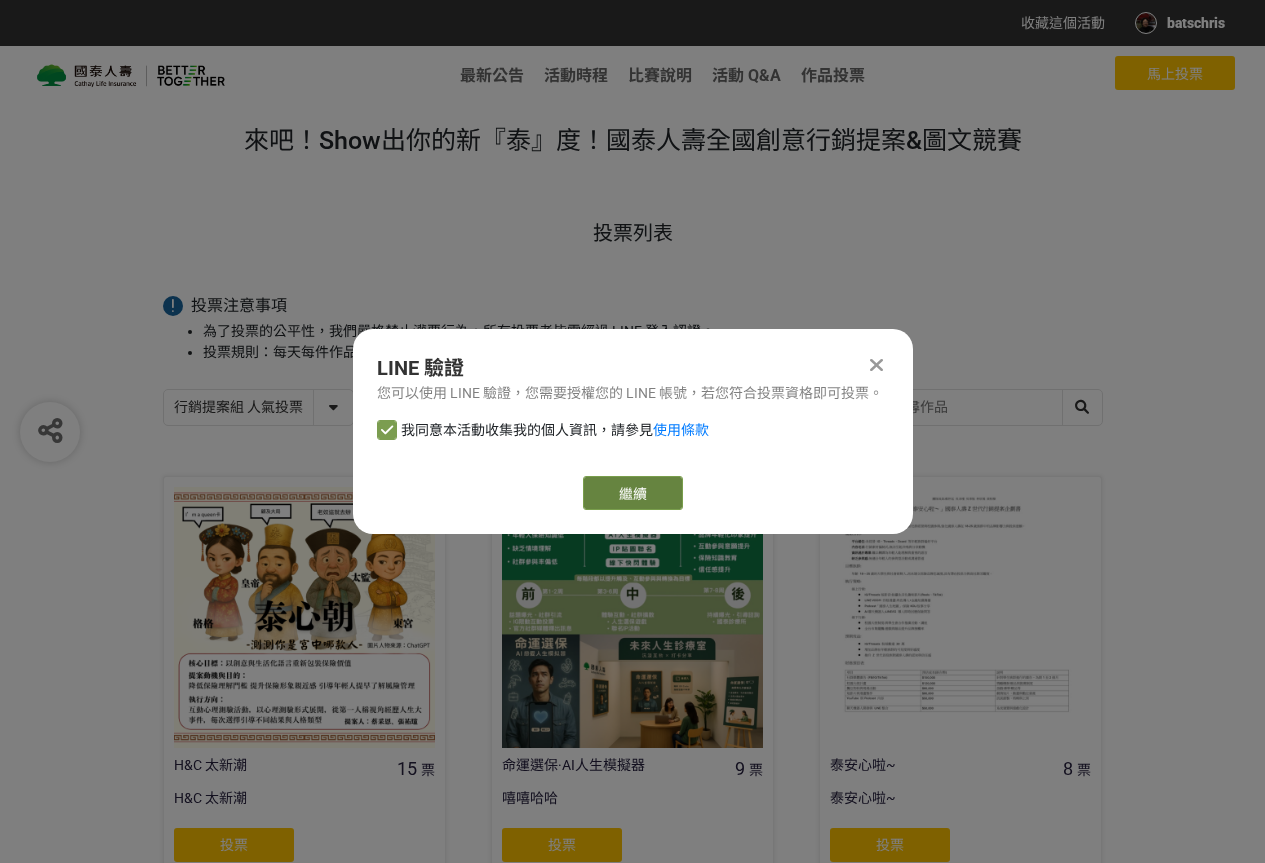 click on "繼續" at bounding box center [633, 493] 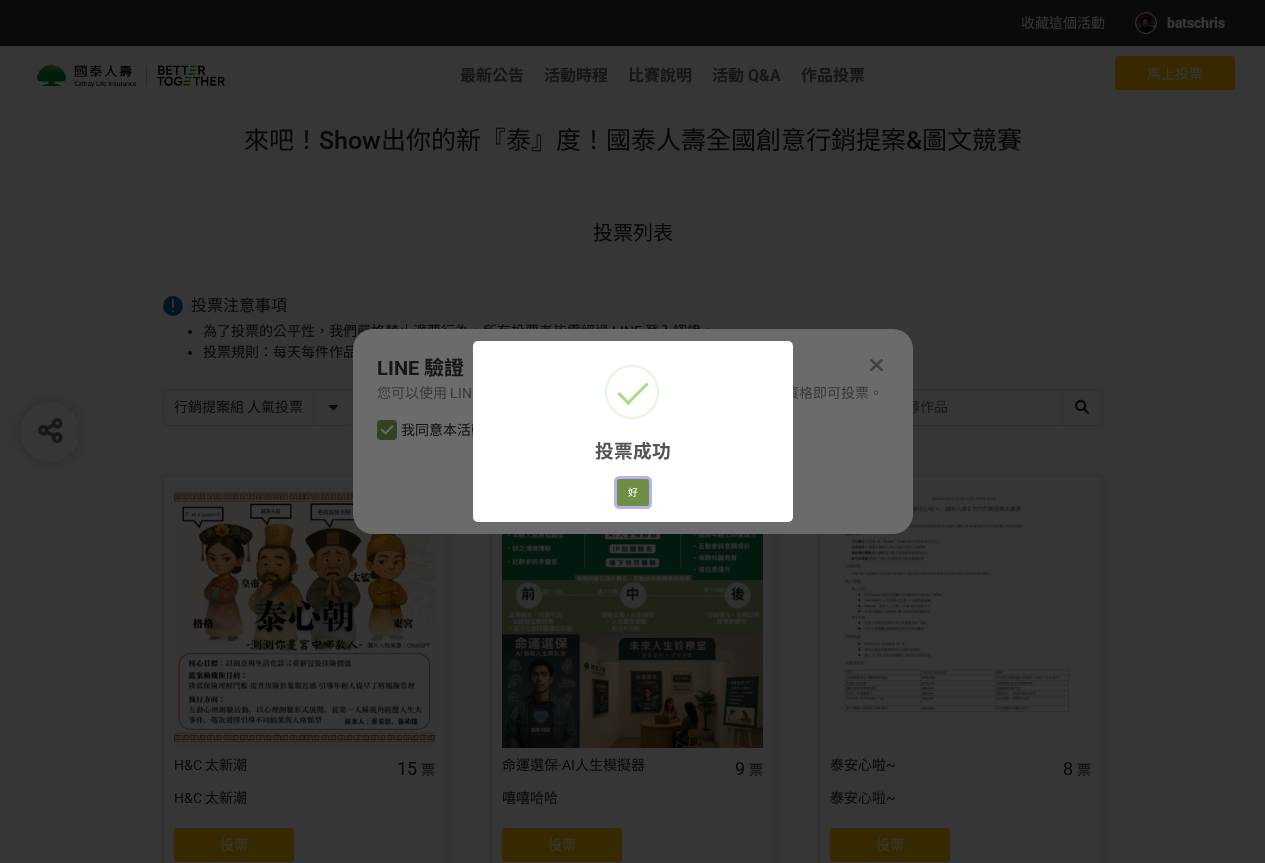 click on "好" at bounding box center (633, 493) 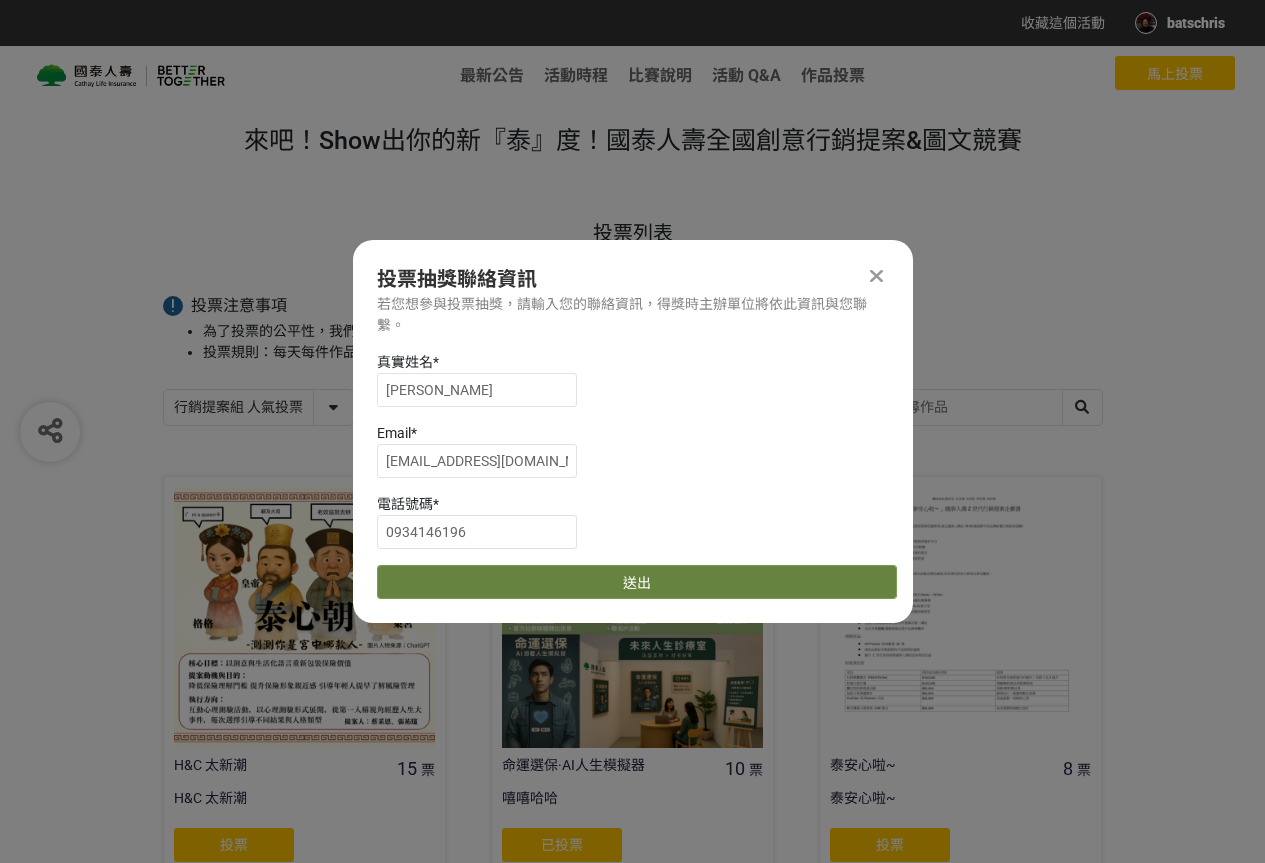 click on "送出" at bounding box center (637, 582) 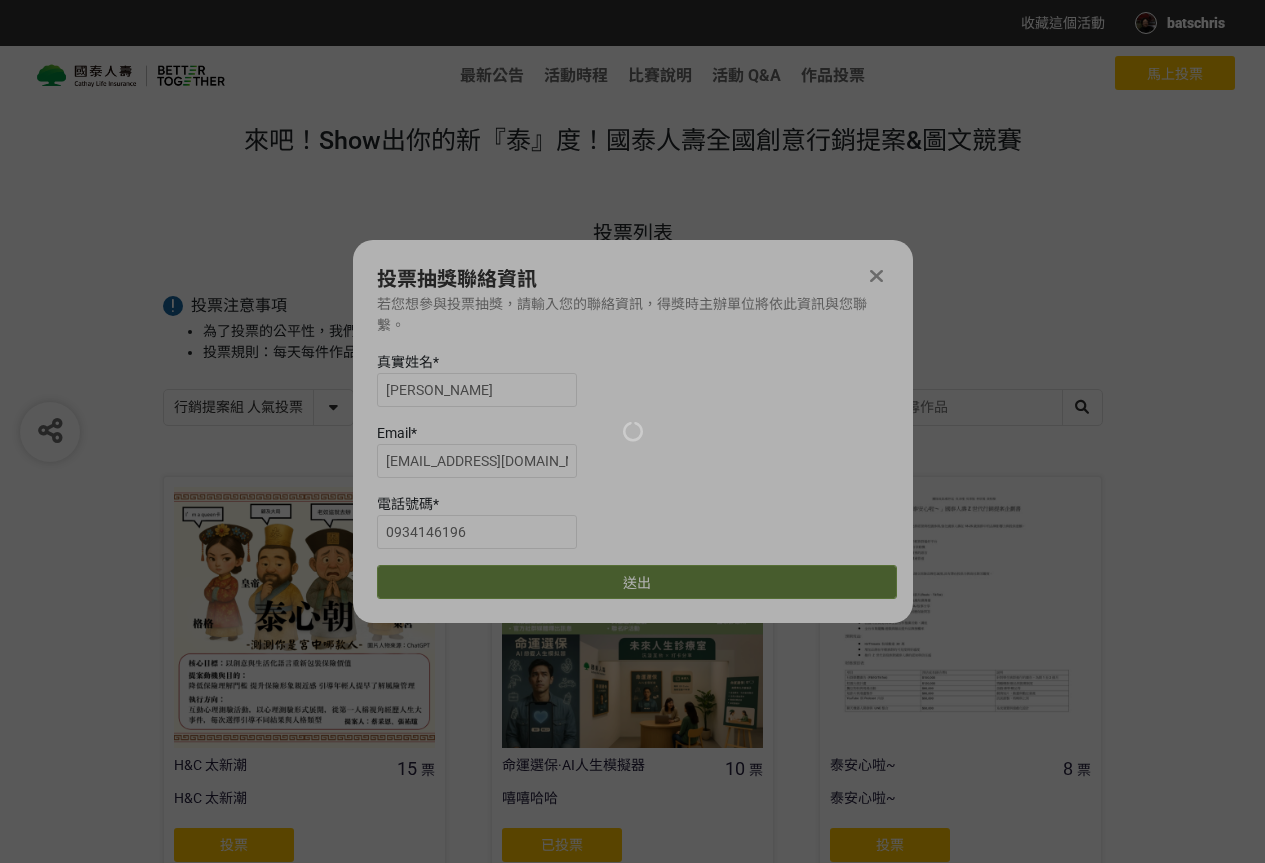 scroll, scrollTop: 500, scrollLeft: 0, axis: vertical 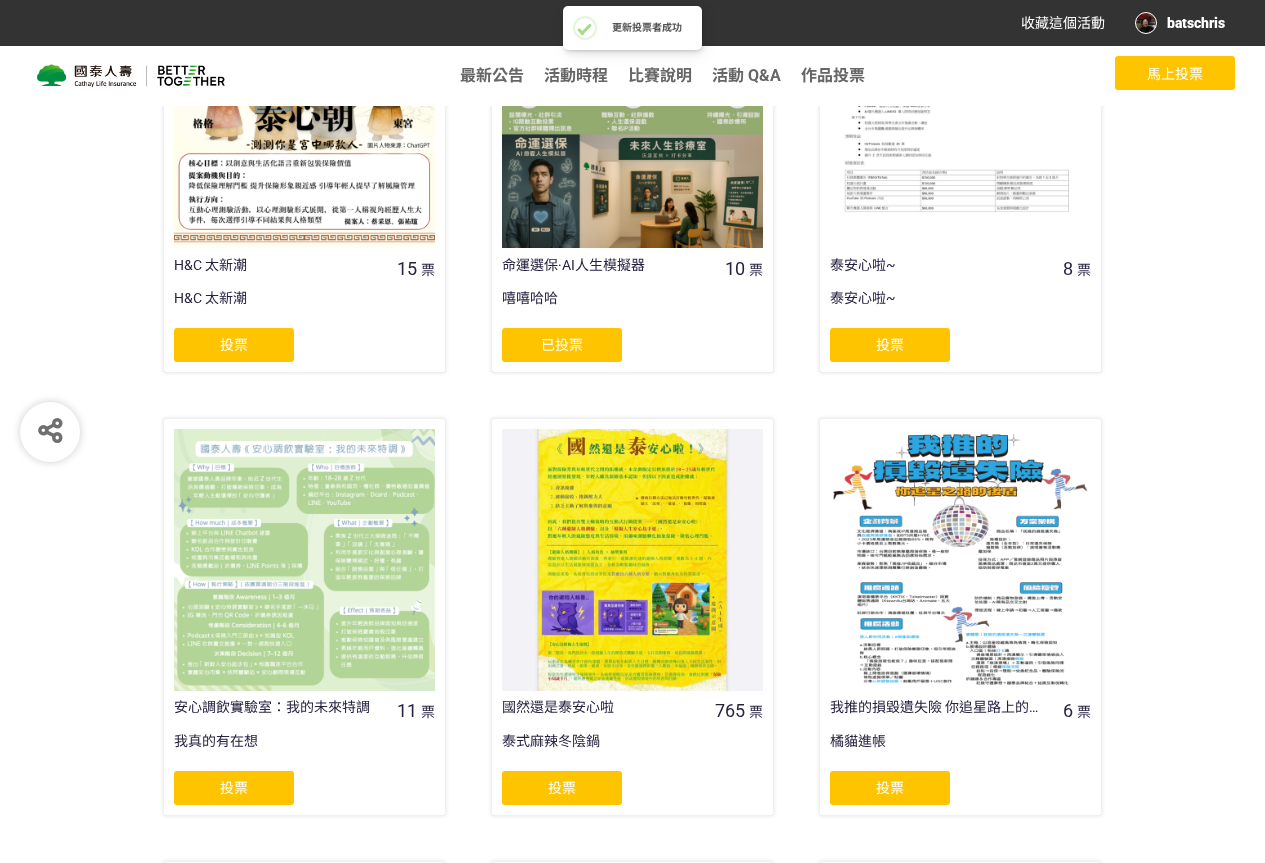 click on "投票" at bounding box center (890, 345) 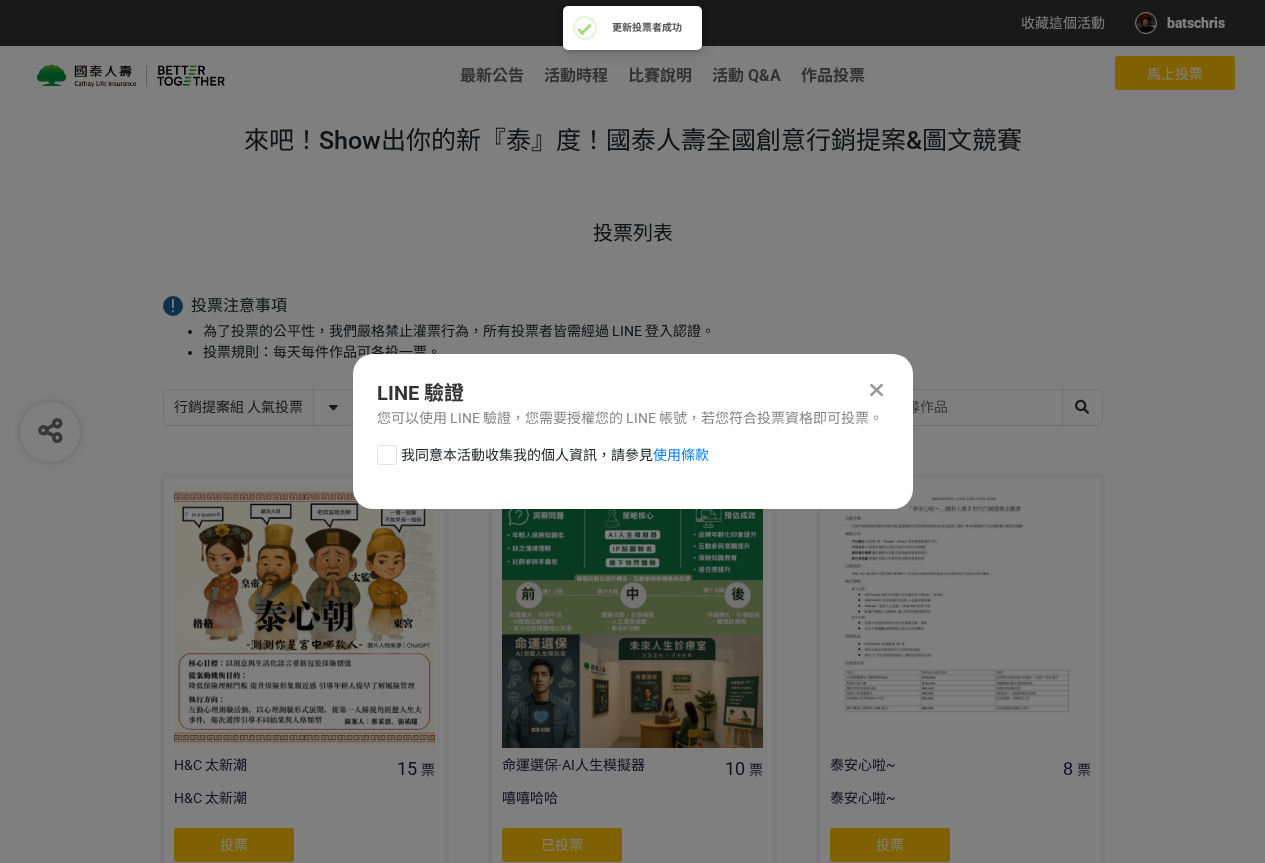 click on "我同意本活動收集我的個人資訊，請參見  使用條款" at bounding box center (555, 455) 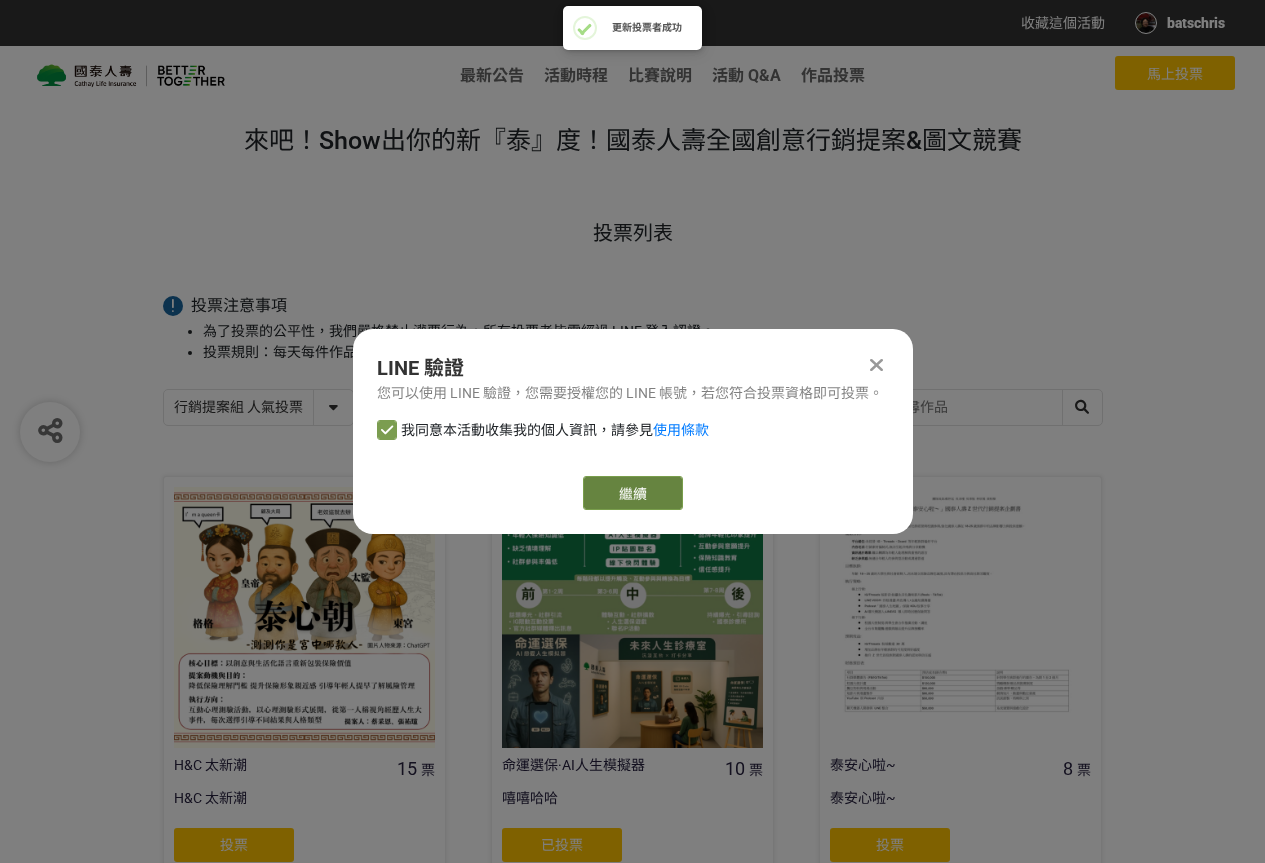 click on "繼續" at bounding box center (633, 493) 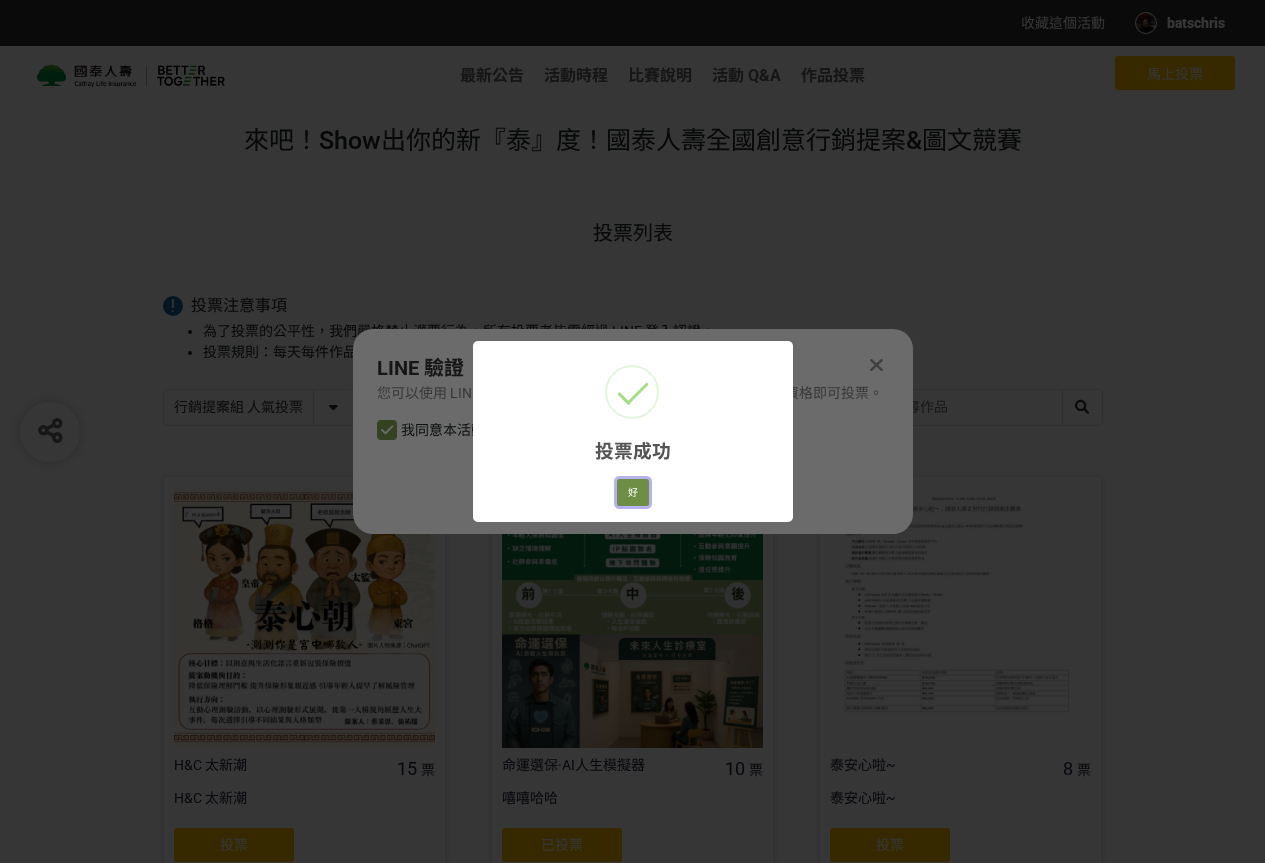 click on "好" at bounding box center (633, 493) 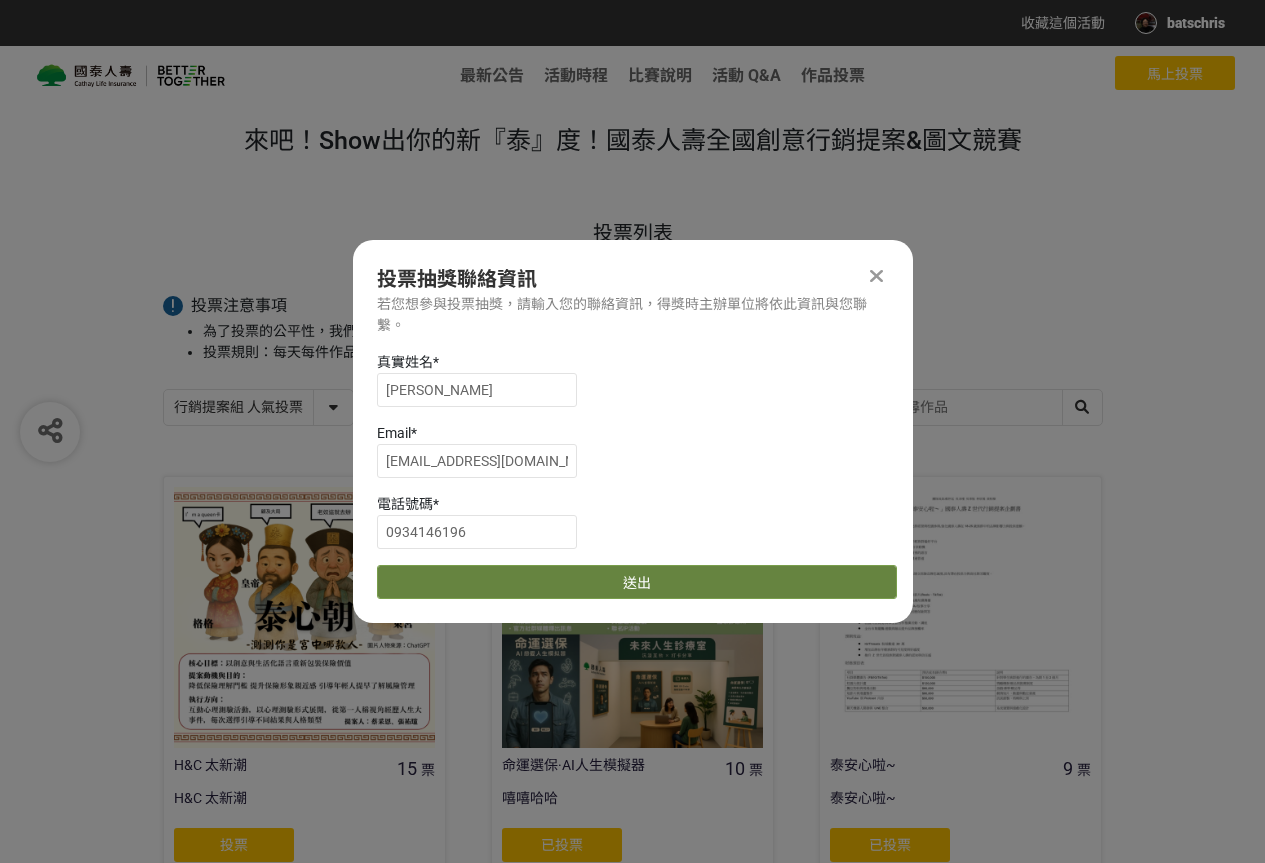 click on "送出" at bounding box center [637, 582] 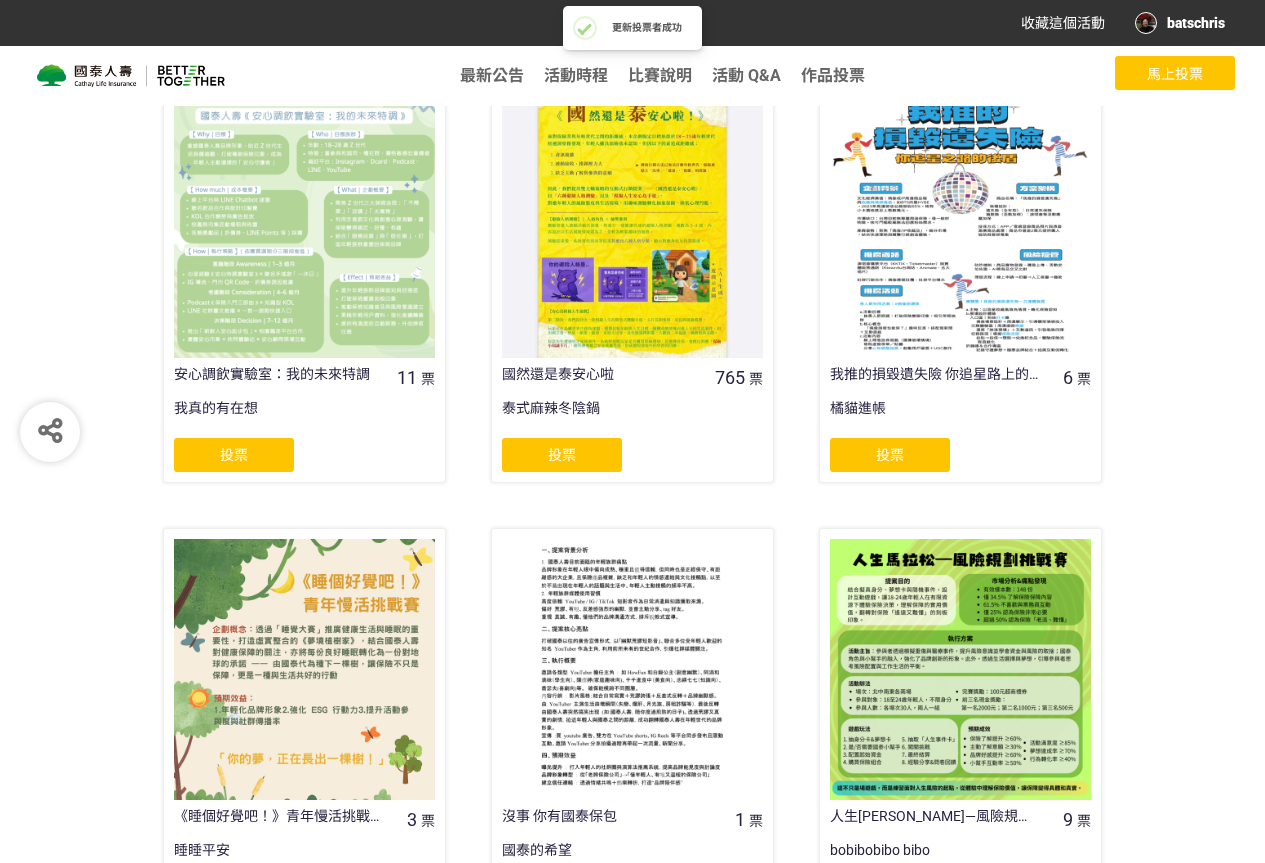 scroll, scrollTop: 1000, scrollLeft: 0, axis: vertical 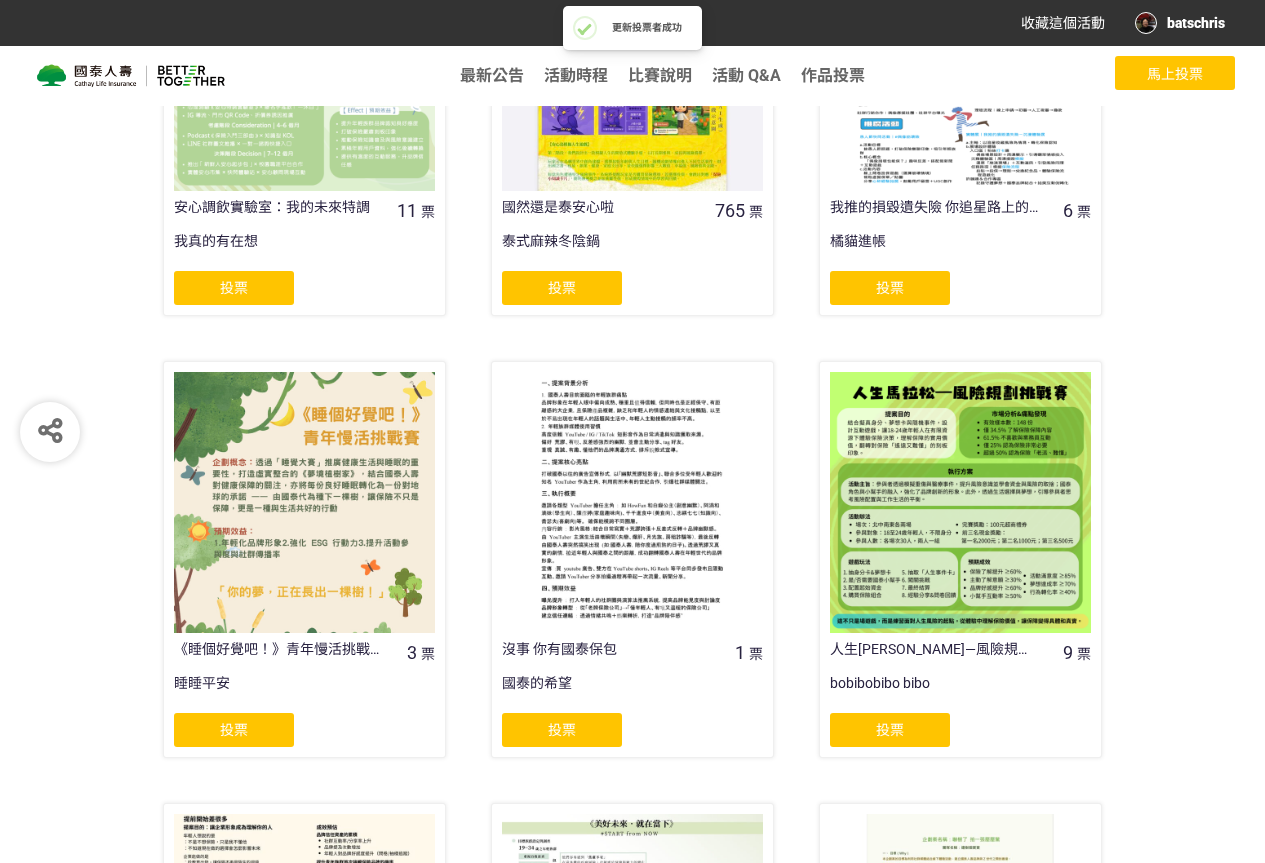 click on "投票" at bounding box center (234, 288) 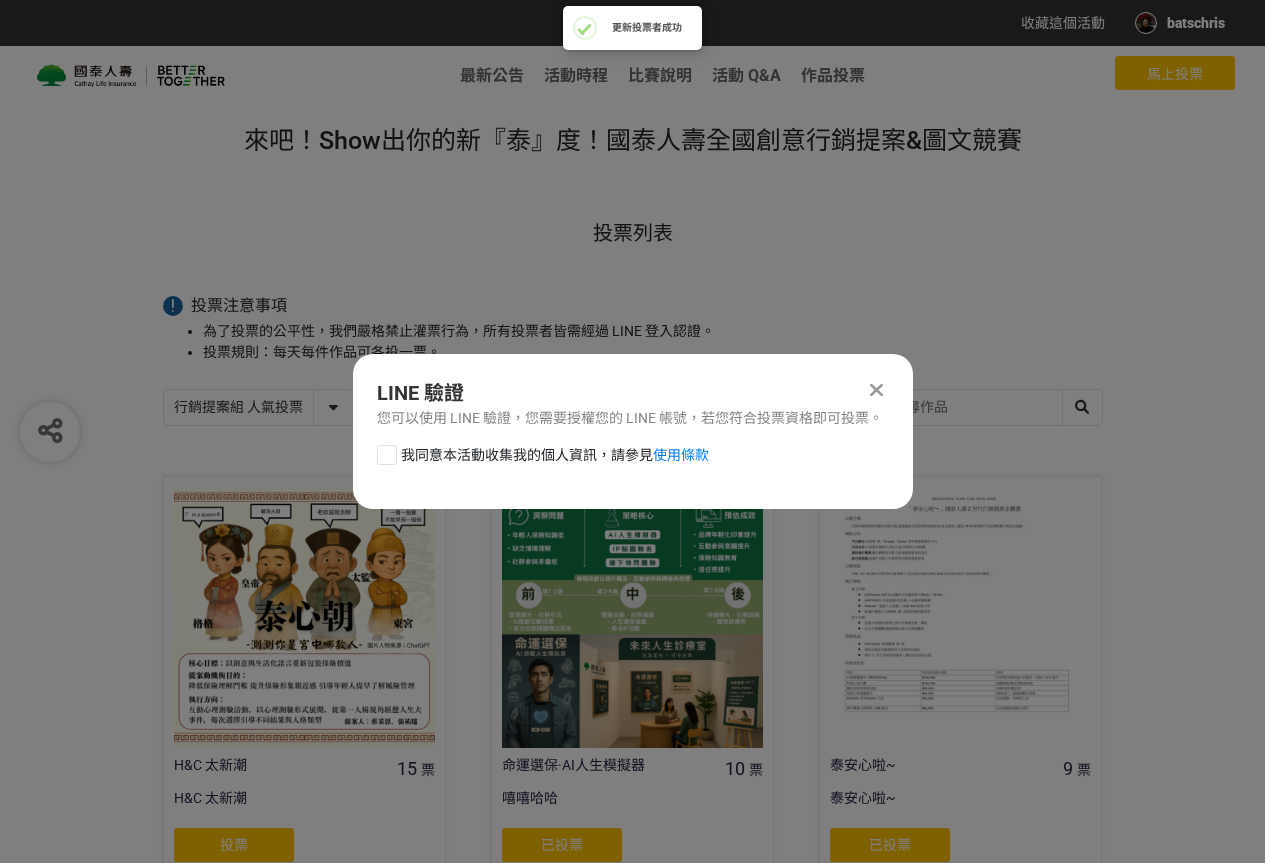 scroll, scrollTop: 0, scrollLeft: 0, axis: both 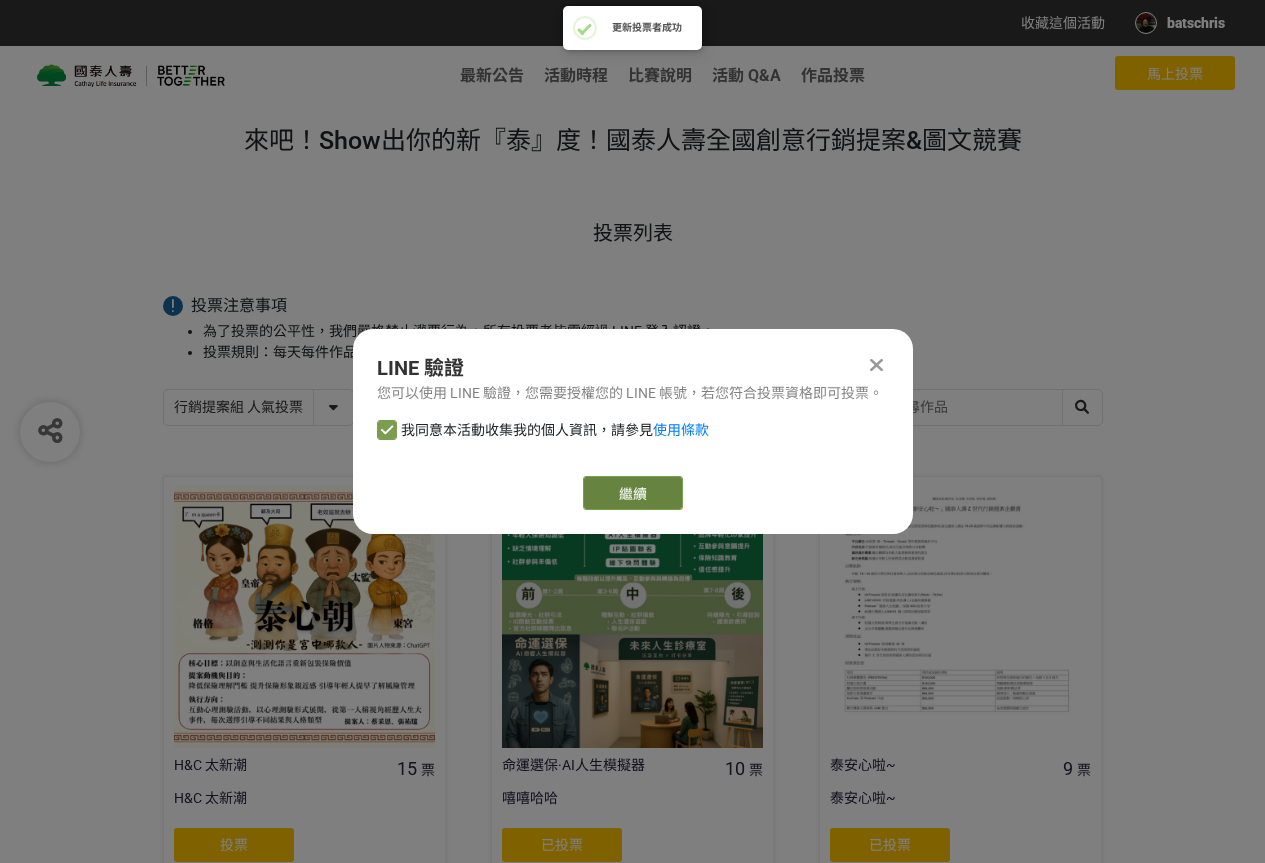 click on "繼續" at bounding box center (633, 493) 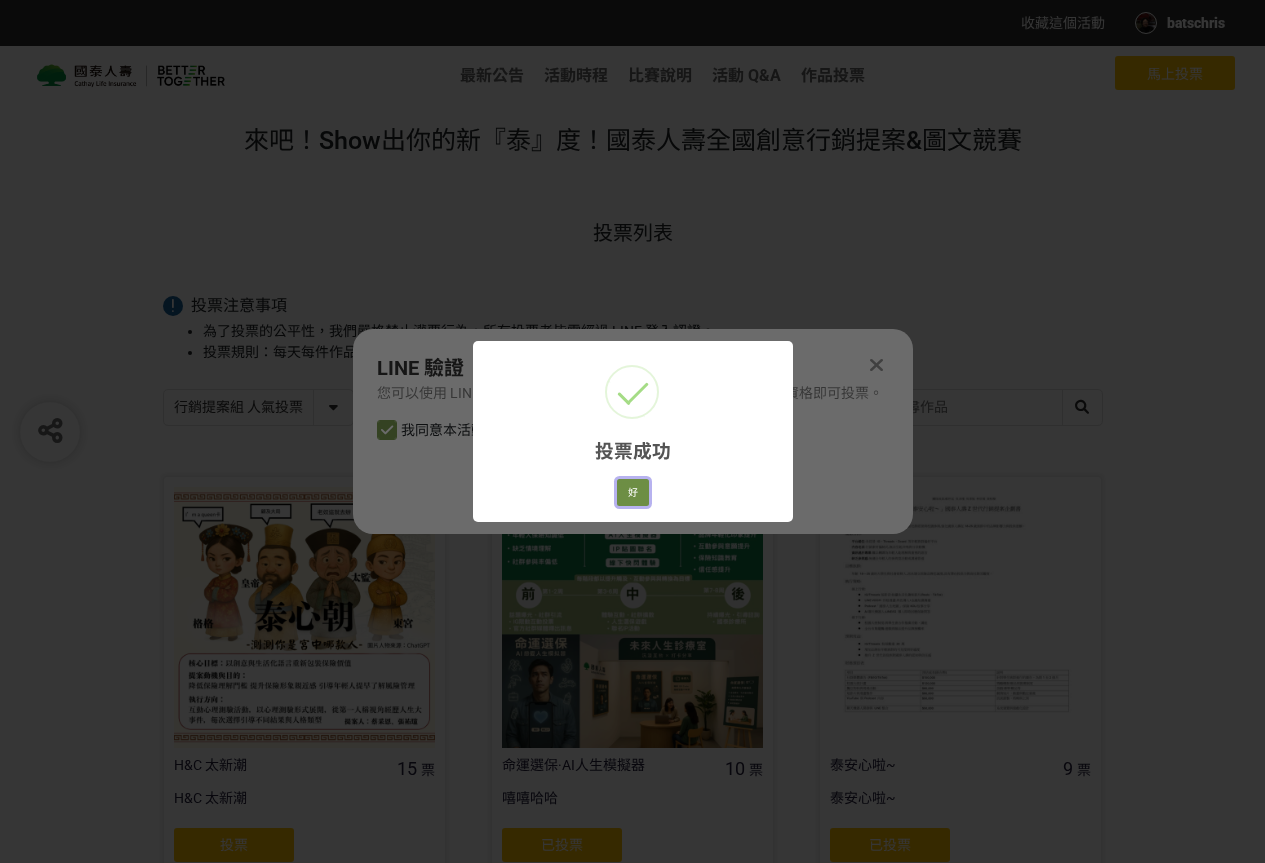 click on "好" at bounding box center (633, 493) 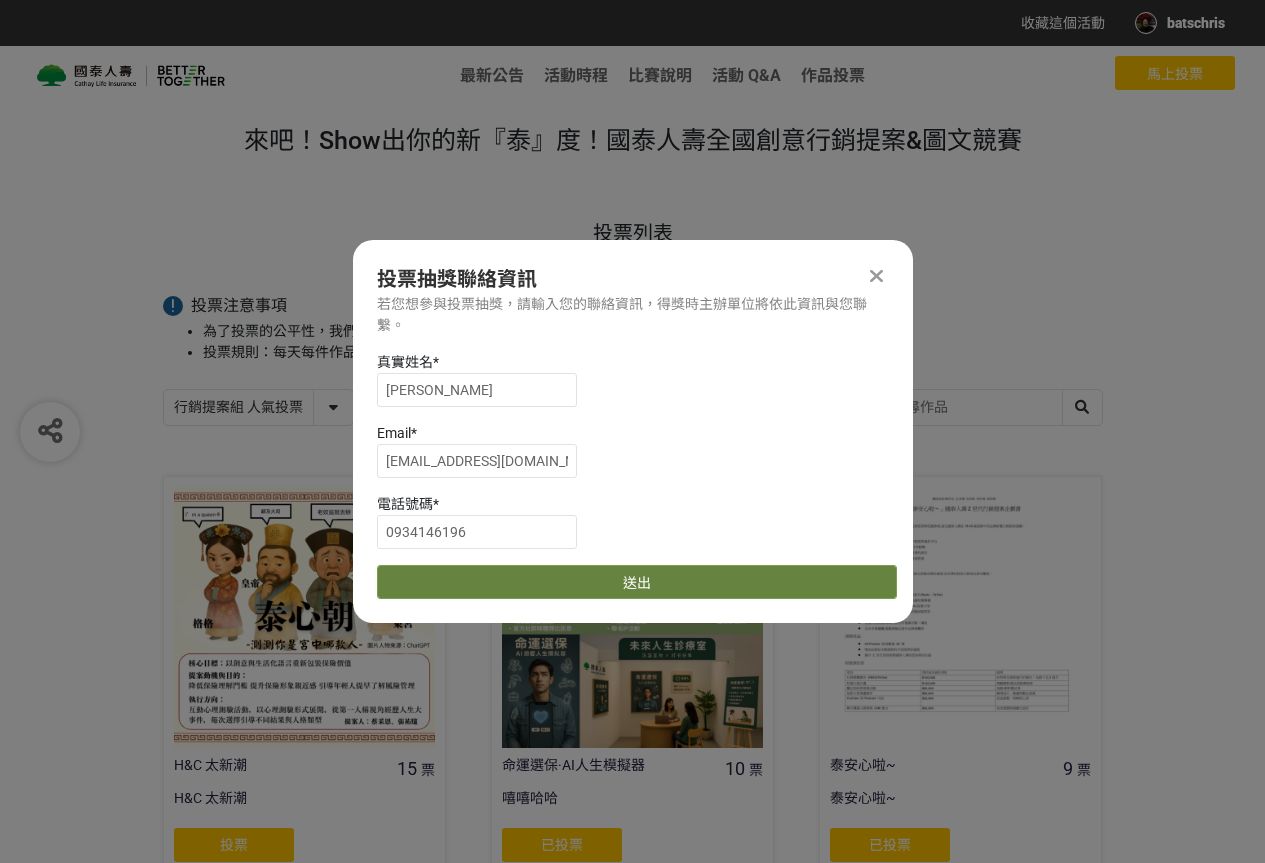click on "送出" at bounding box center (637, 582) 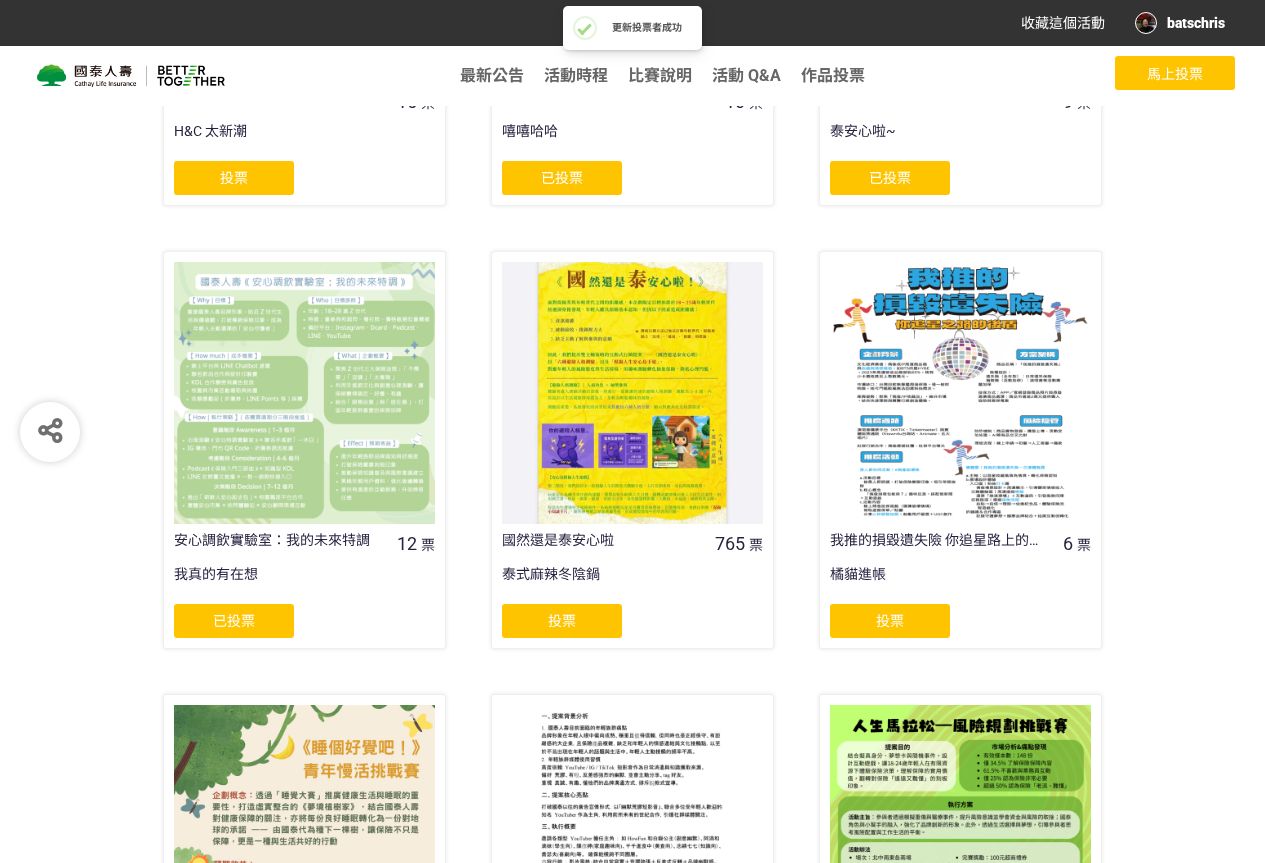 scroll, scrollTop: 0, scrollLeft: 0, axis: both 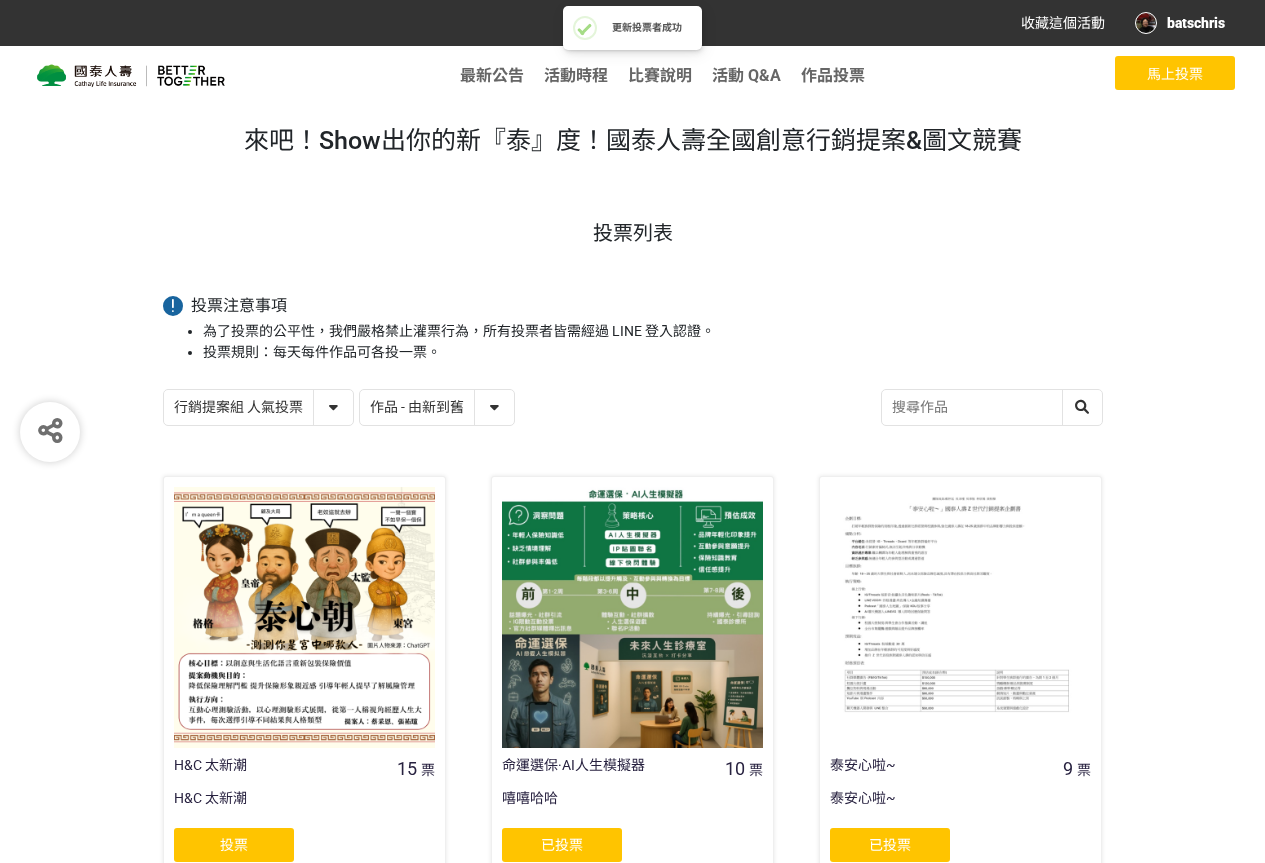 click on "創意圖文組 人氣投票 行銷提案組 人氣投票" at bounding box center (258, 407) 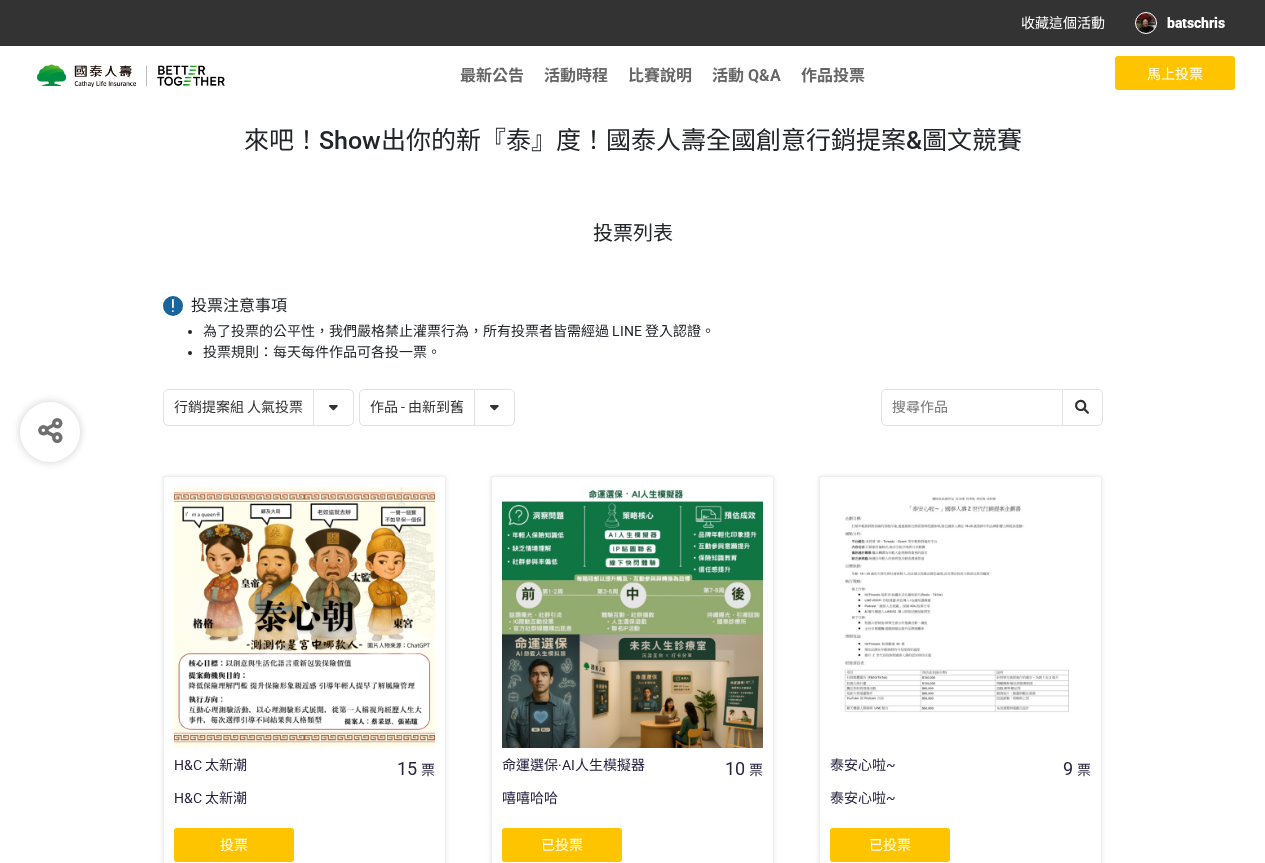select on "13116" 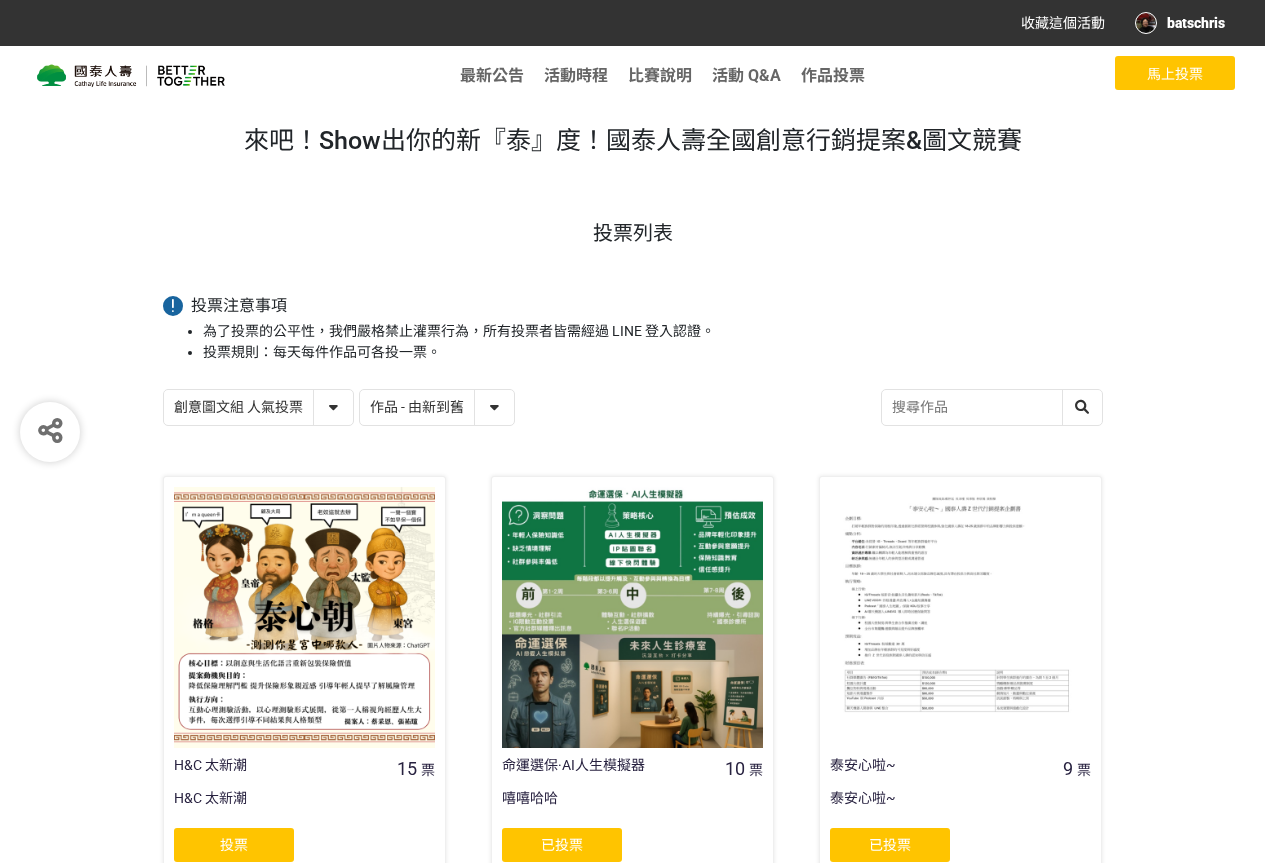 click on "創意圖文組 人氣投票 行銷提案組 人氣投票" at bounding box center (258, 407) 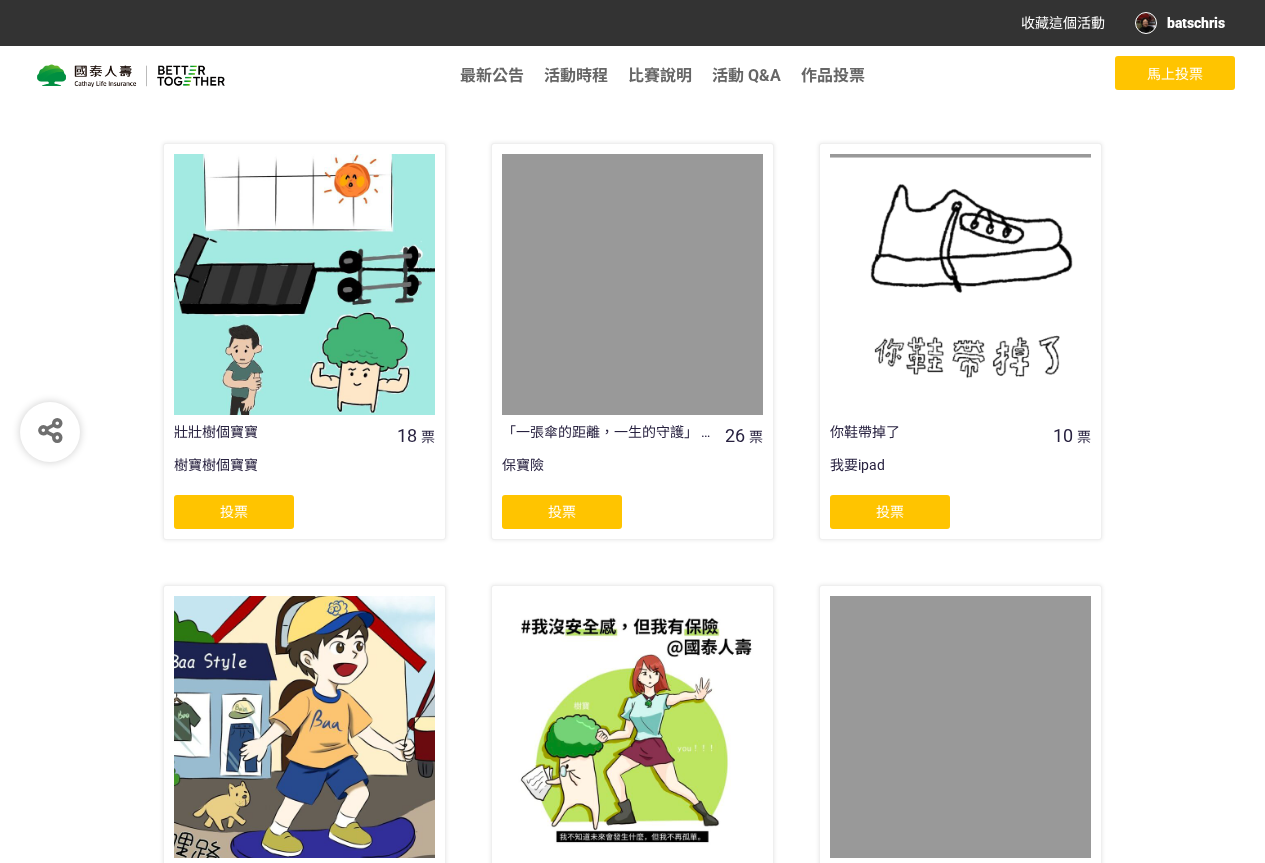 scroll, scrollTop: 0, scrollLeft: 0, axis: both 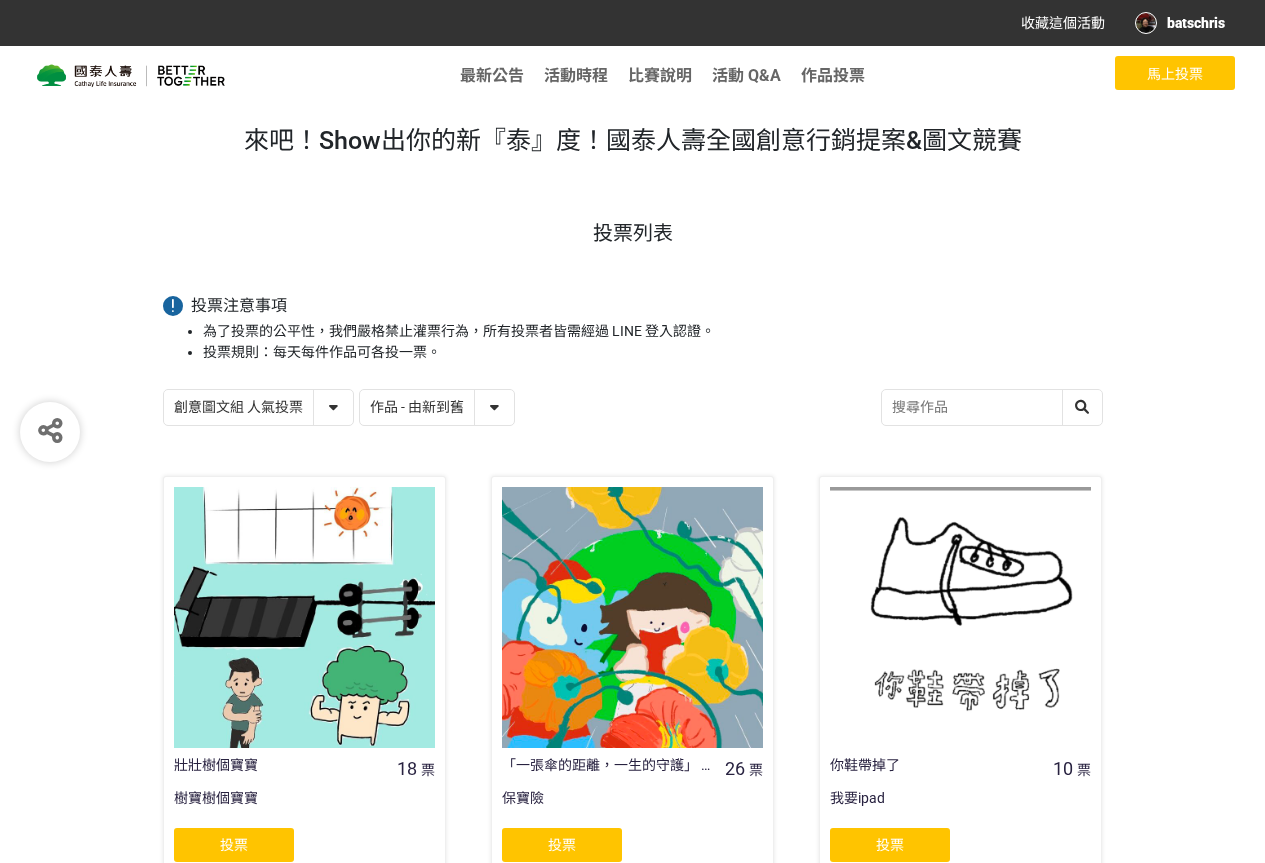 click on "作品 - 由新到舊 作品 - 由舊到新 票數 - 由多到少 票數 - 由少到多" at bounding box center [437, 407] 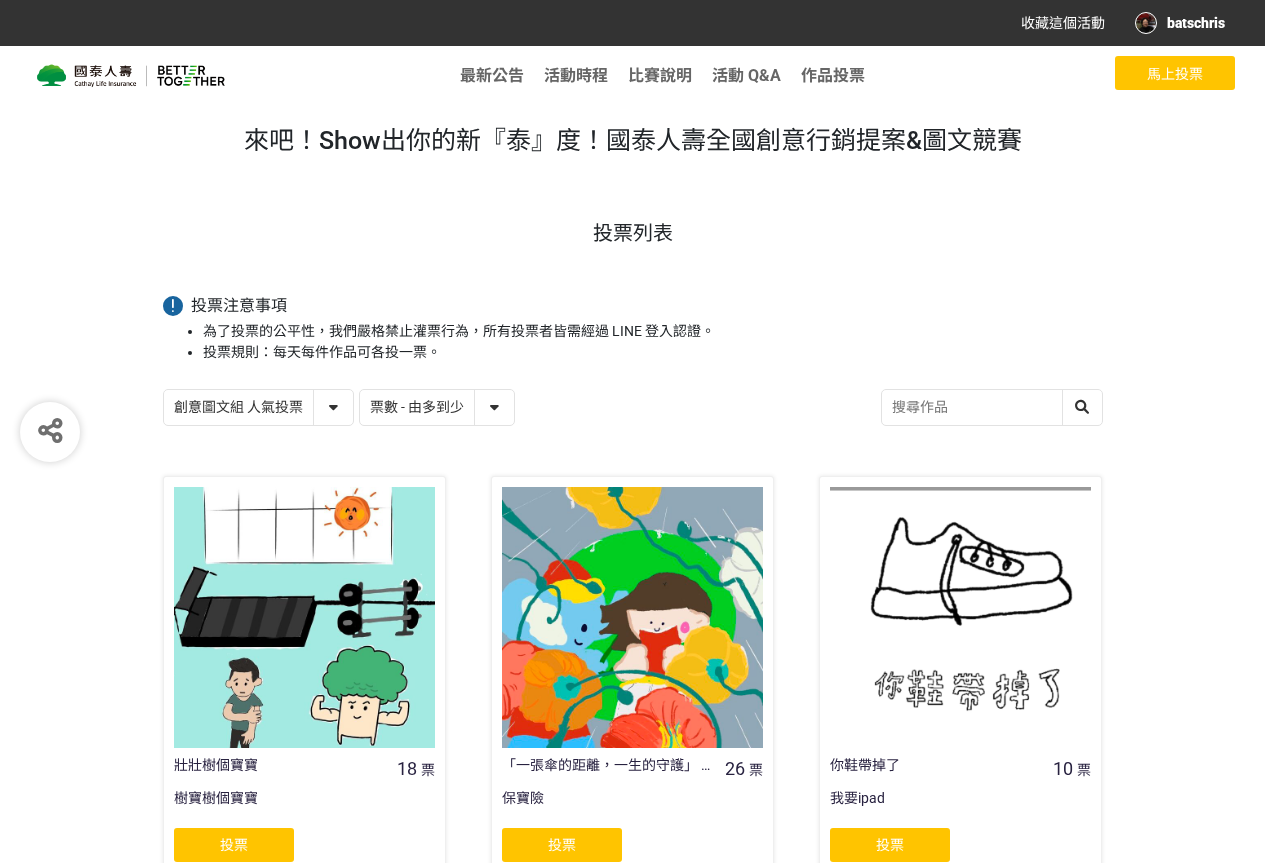 click on "作品 - 由新到舊 作品 - 由舊到新 票數 - 由多到少 票數 - 由少到多" at bounding box center (437, 407) 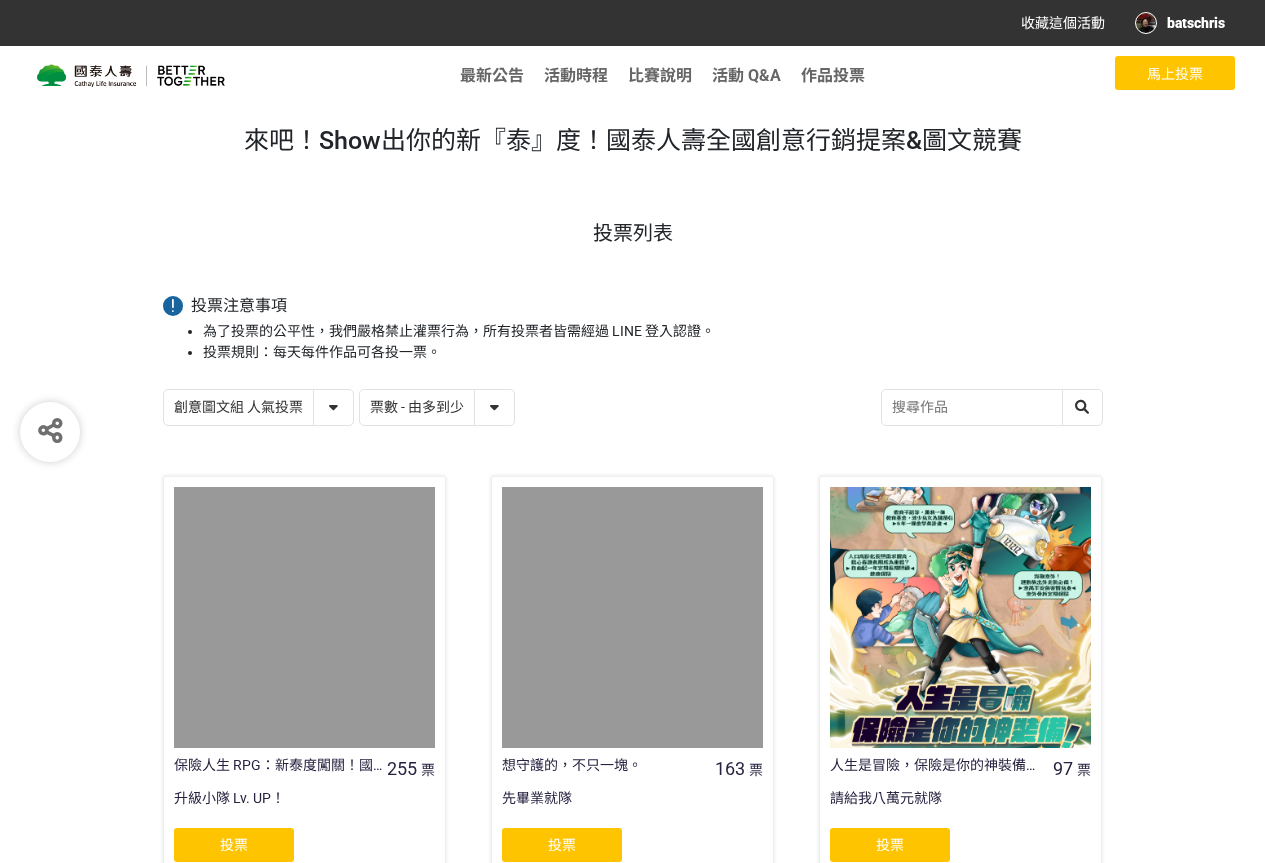 scroll, scrollTop: 333, scrollLeft: 0, axis: vertical 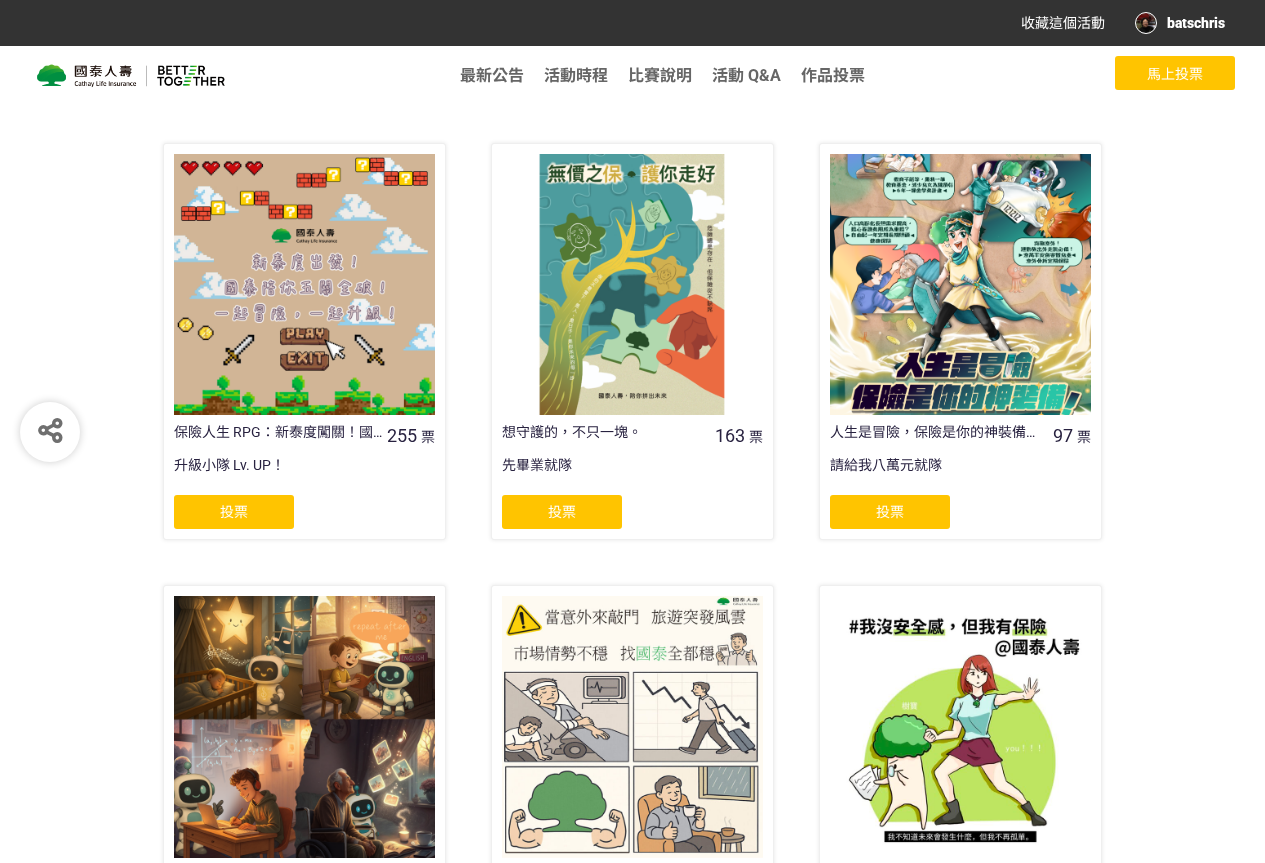 click on "投票" 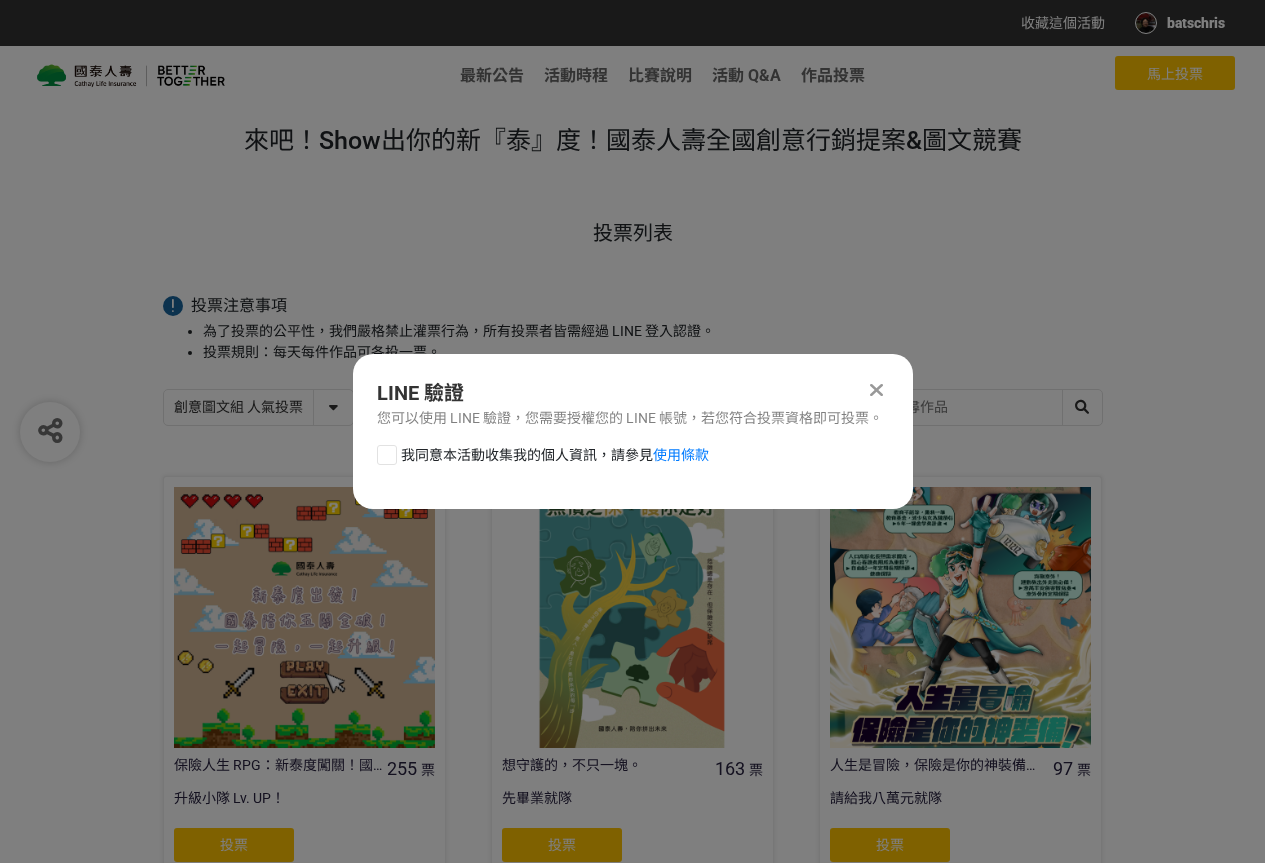 drag, startPoint x: 521, startPoint y: 437, endPoint x: 520, endPoint y: 450, distance: 13.038404 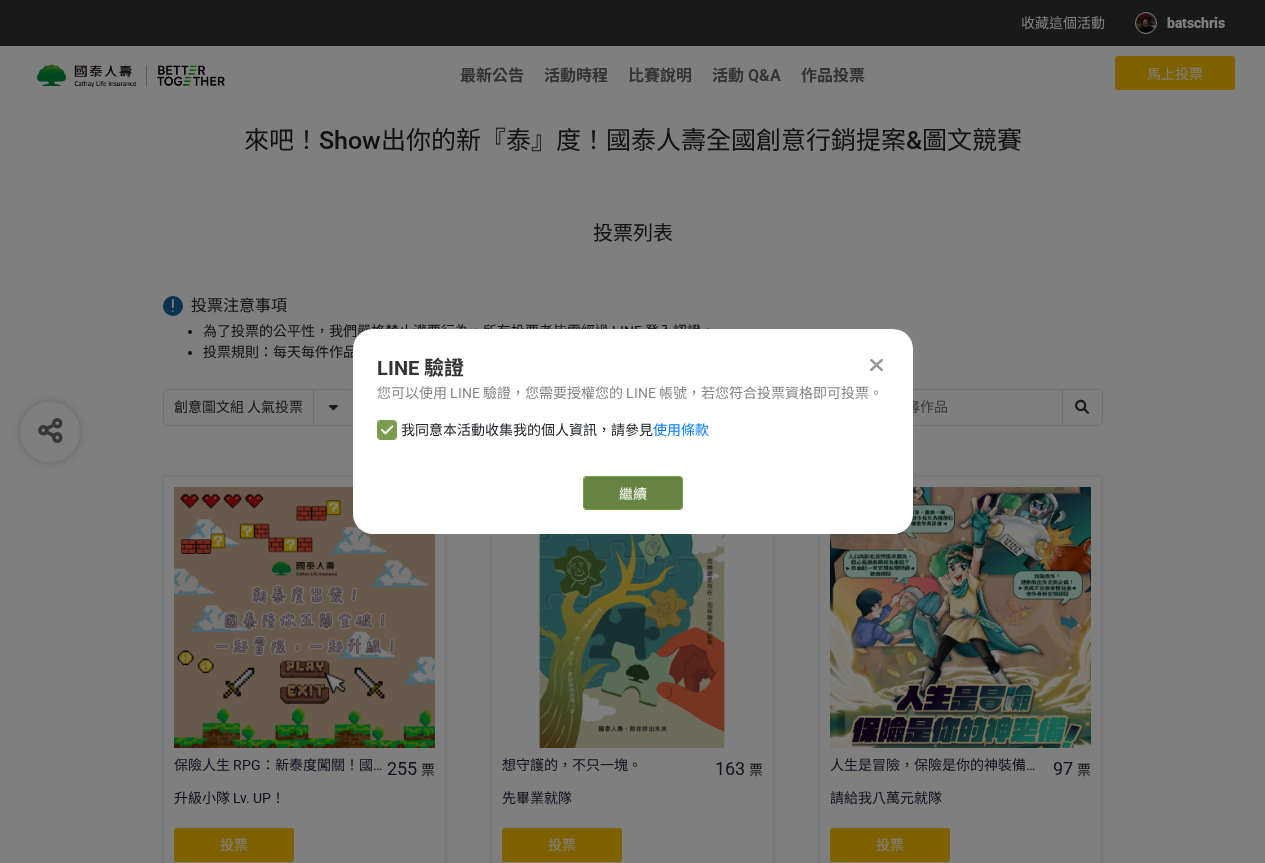 click on "繼續" at bounding box center (633, 493) 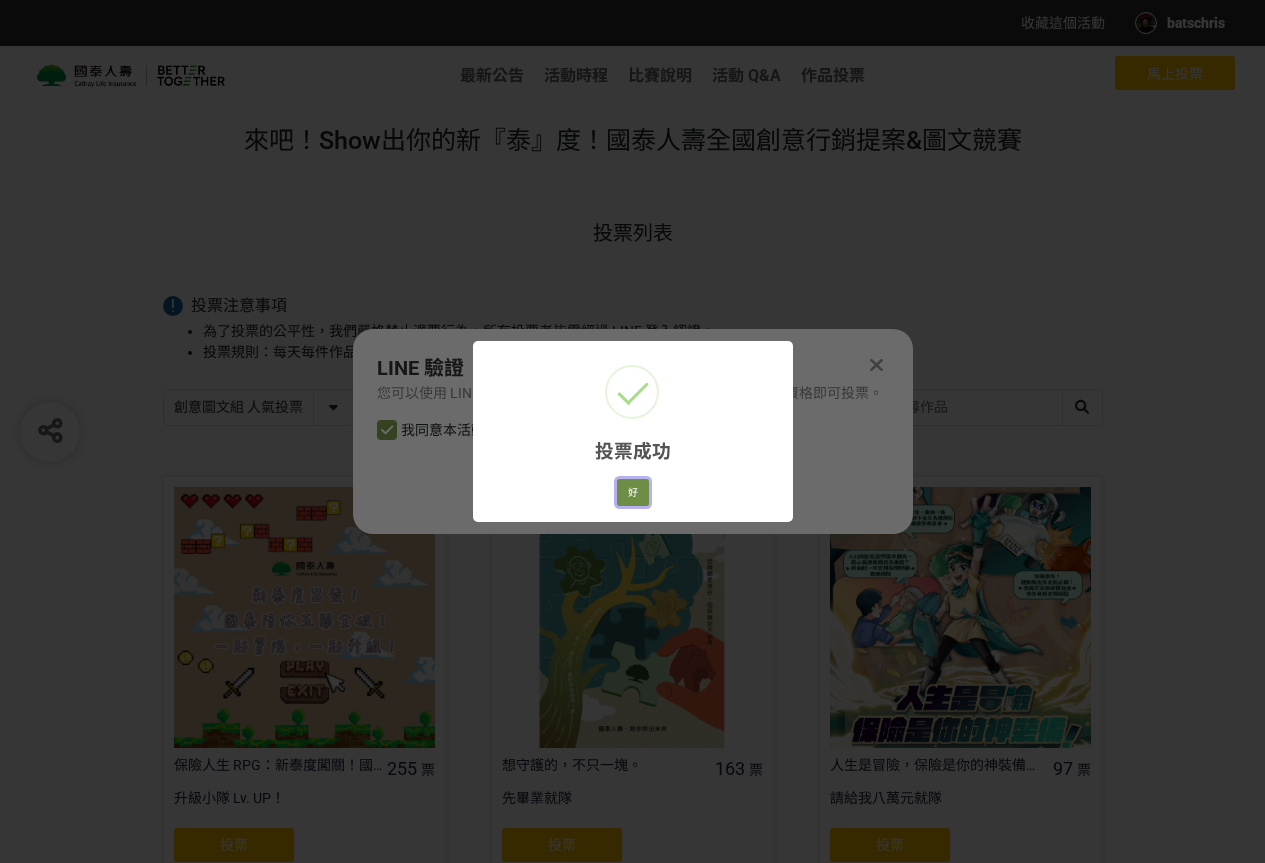 click on "好" at bounding box center [633, 493] 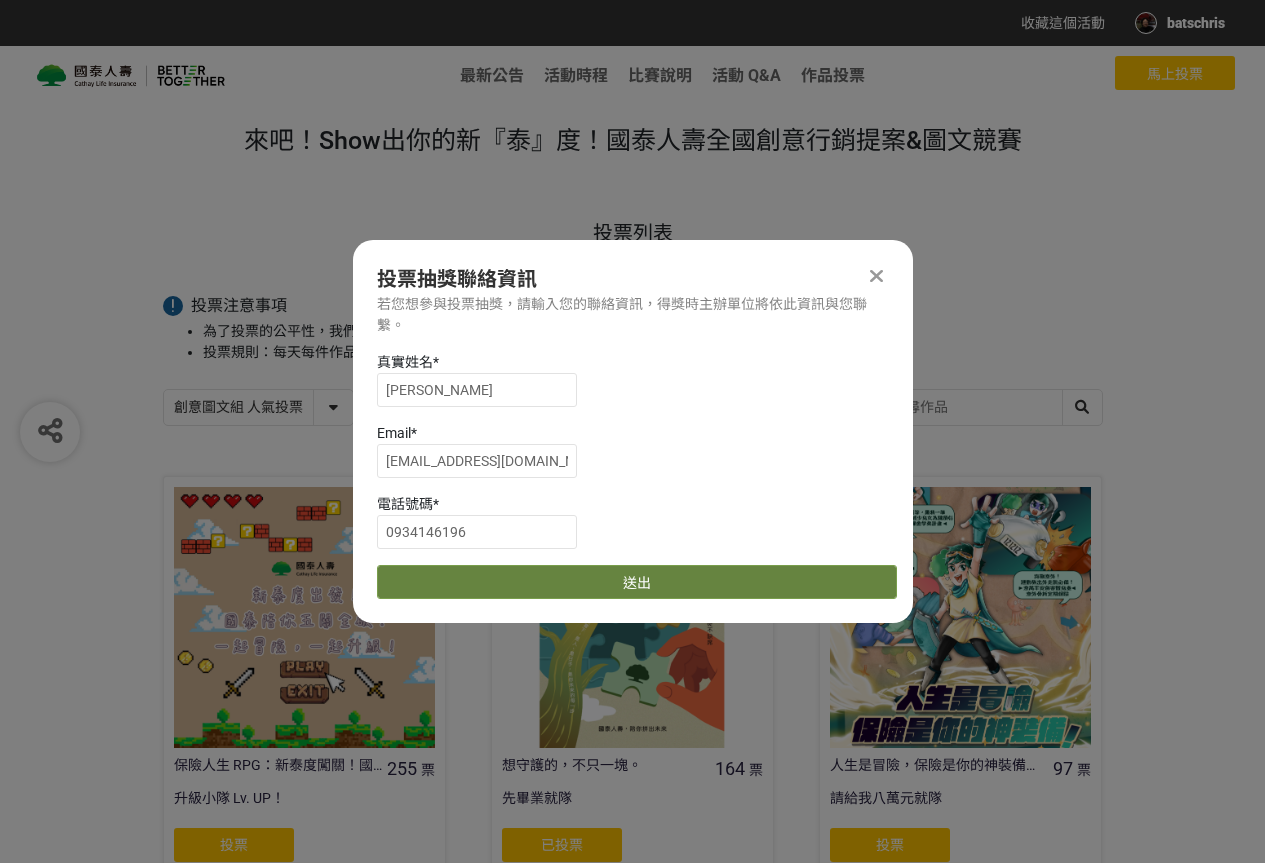 click on "送出" at bounding box center (637, 582) 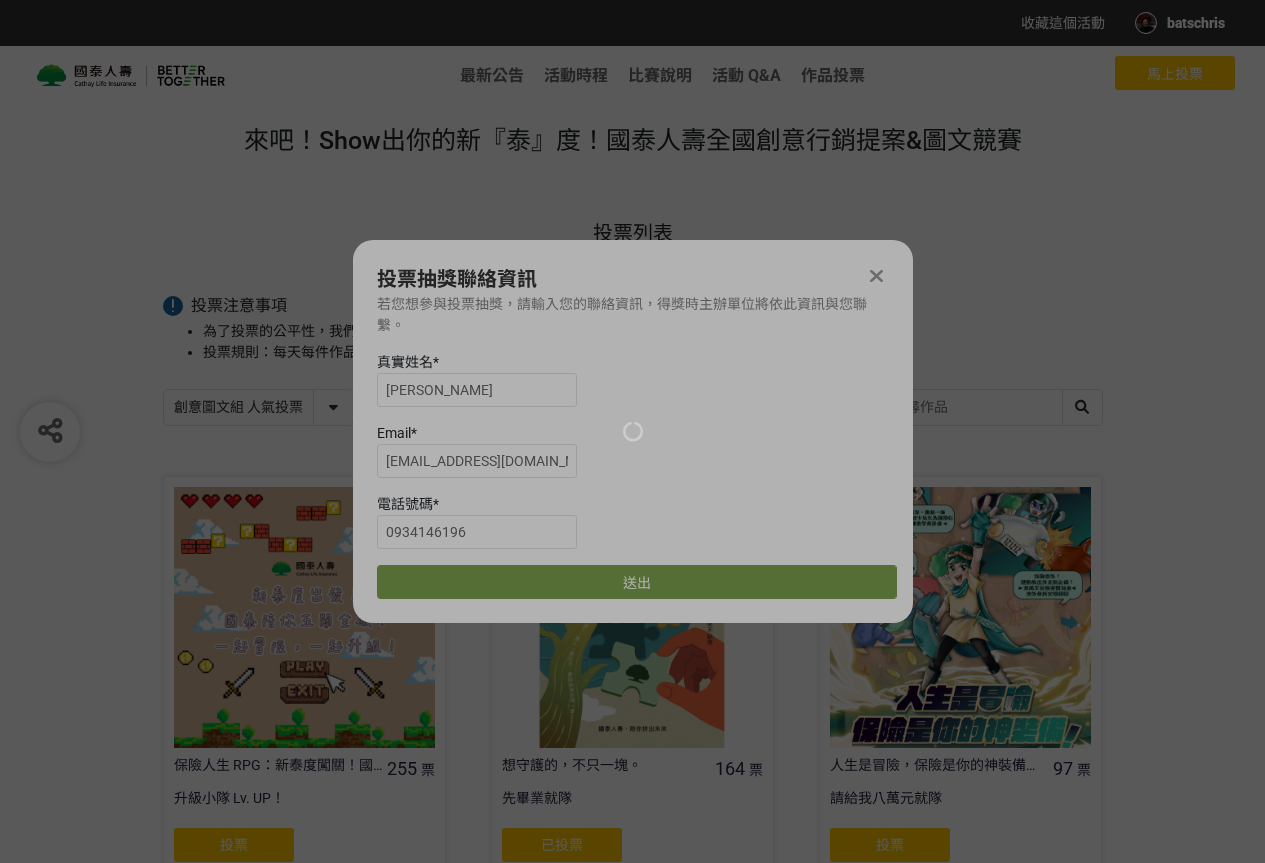 scroll, scrollTop: 333, scrollLeft: 0, axis: vertical 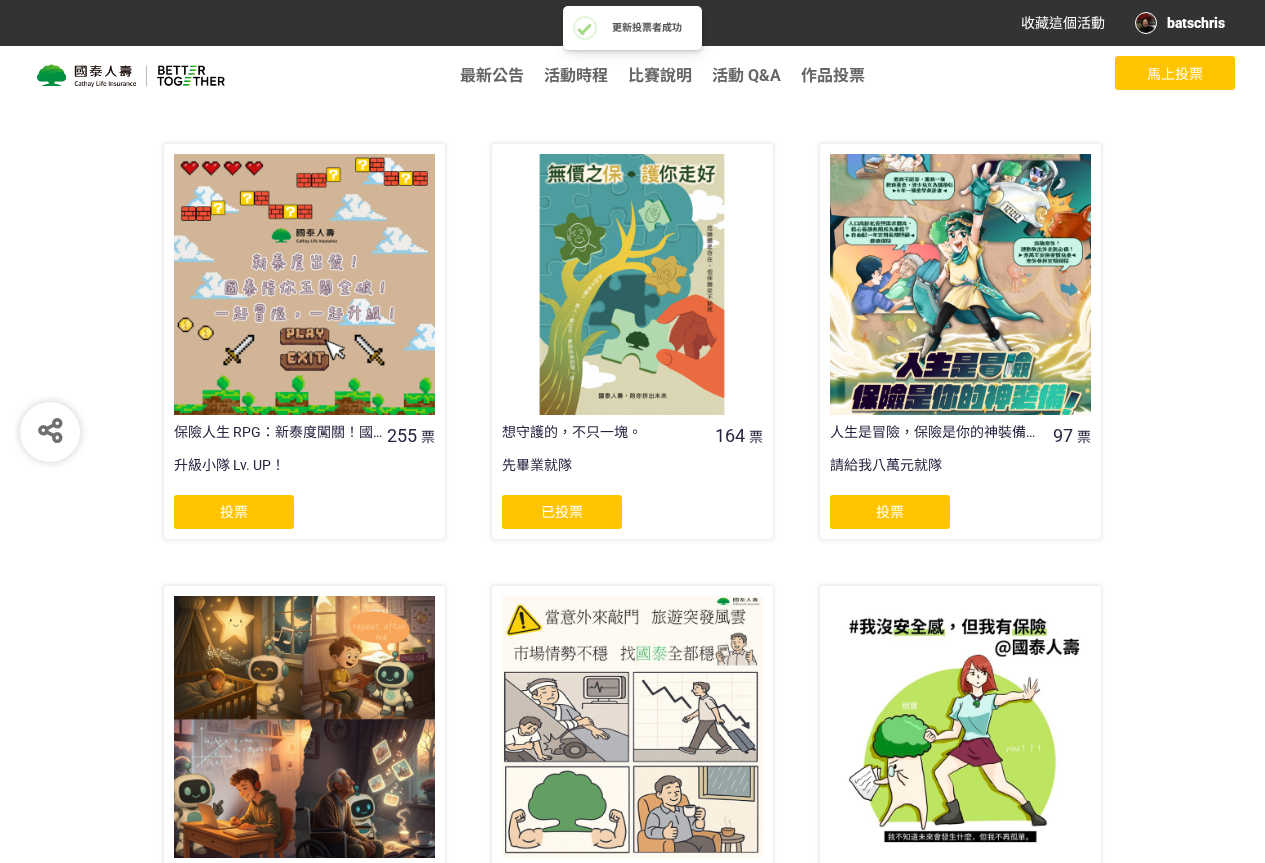click on "投票" 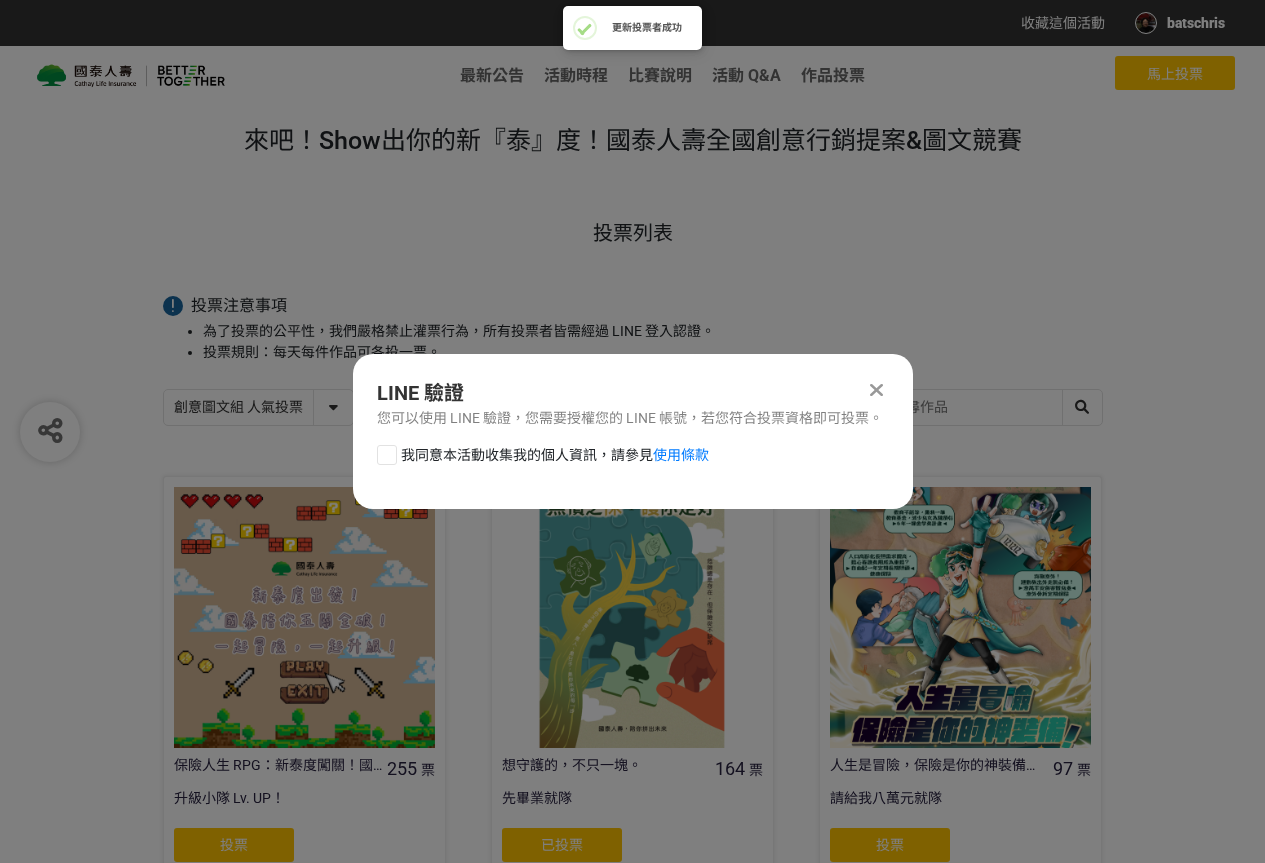 click on "我同意本活動收集我的個人資訊，請參見  使用條款" at bounding box center (555, 455) 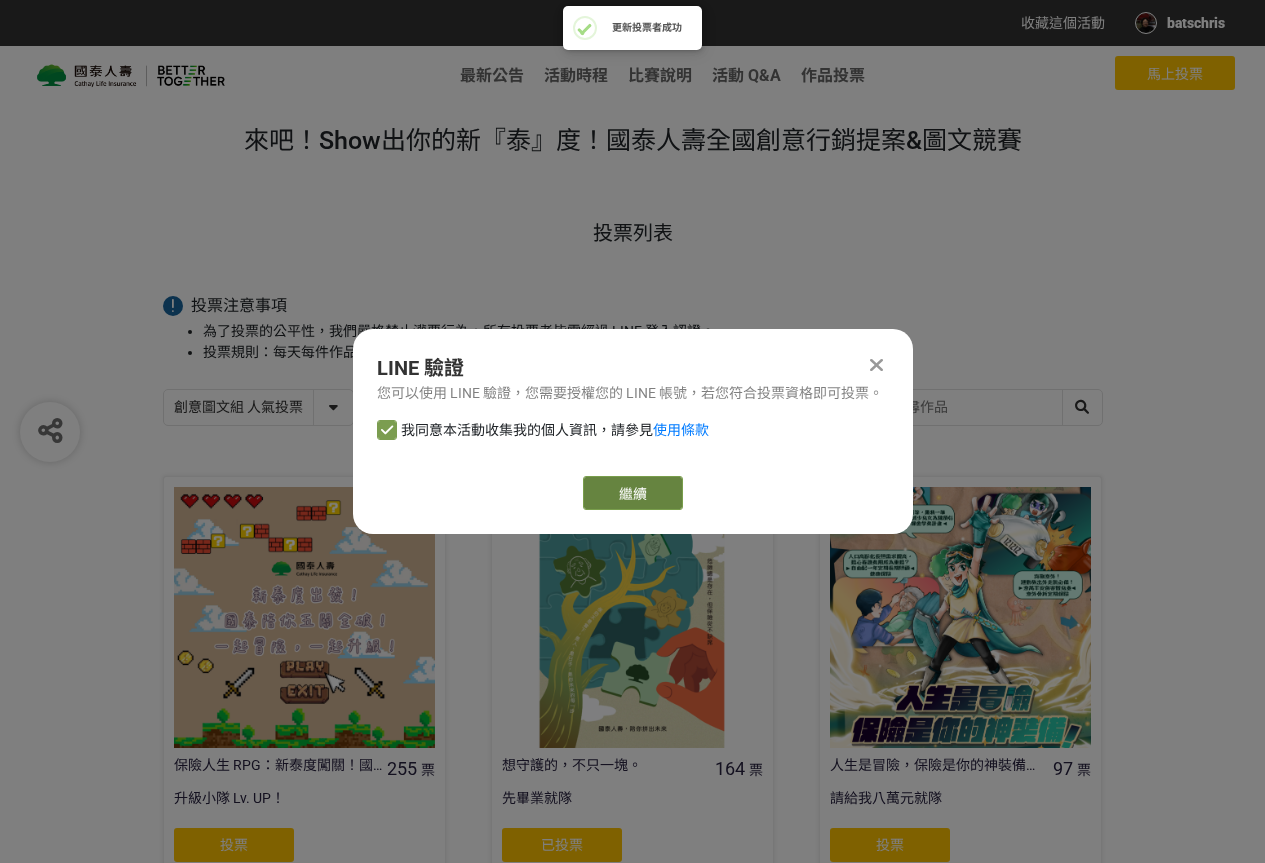 click on "繼續" at bounding box center [633, 493] 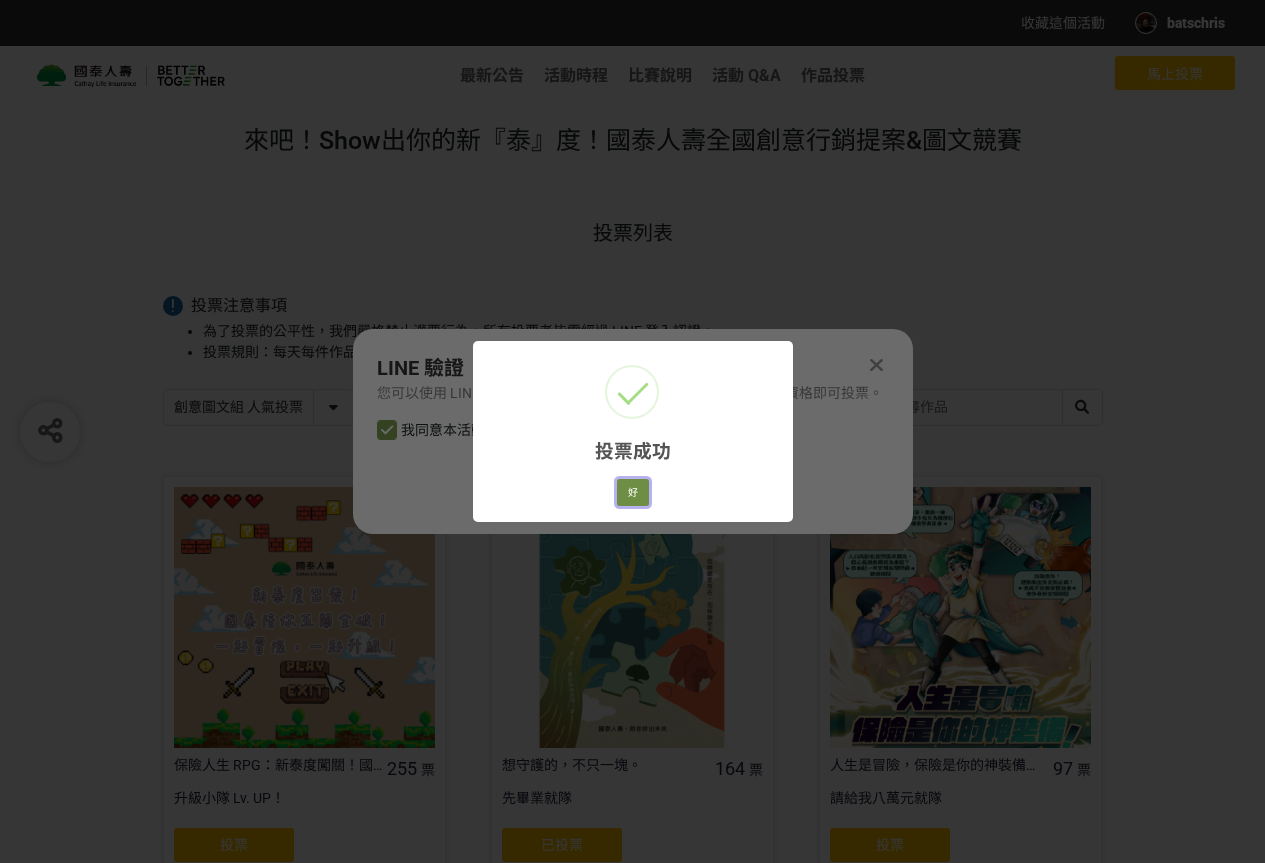 click on "好" at bounding box center (633, 493) 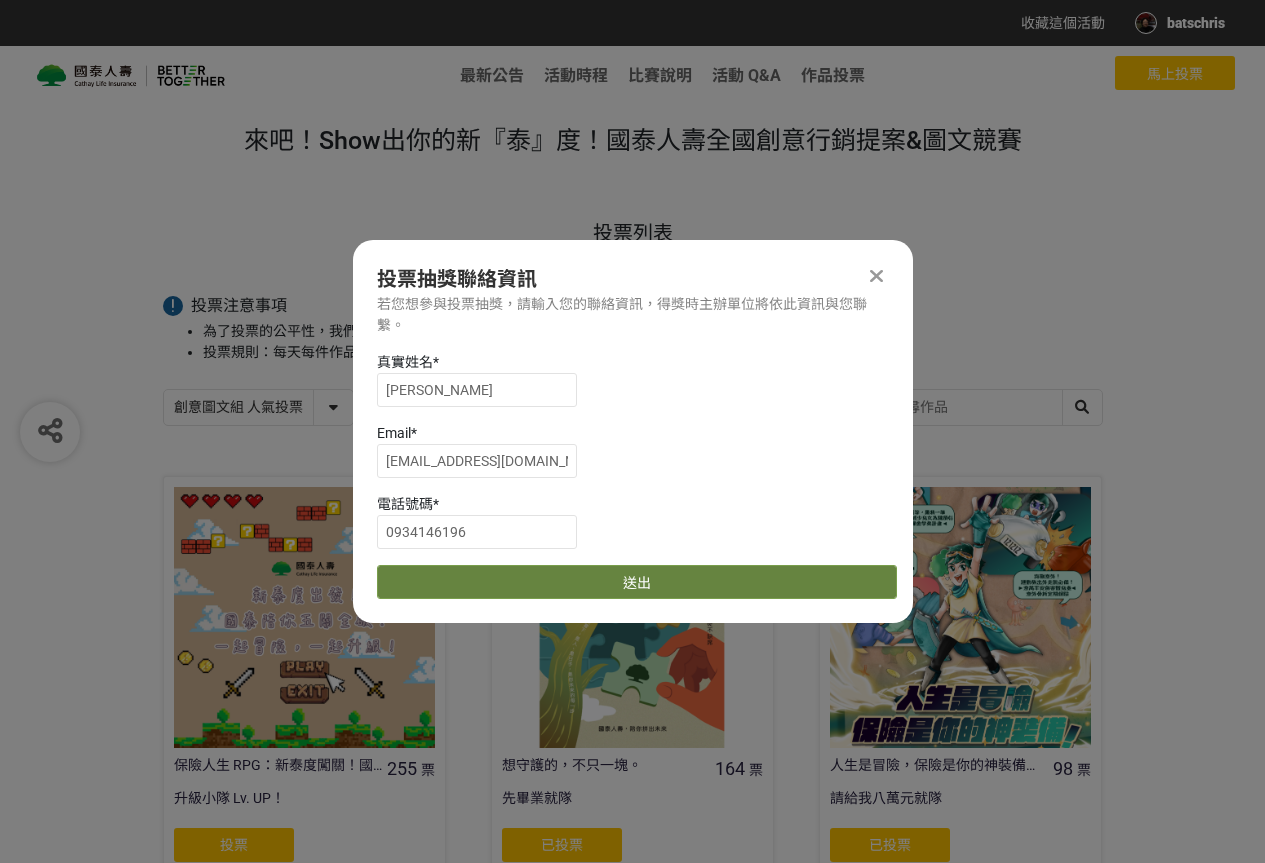 click on "送出" at bounding box center (637, 582) 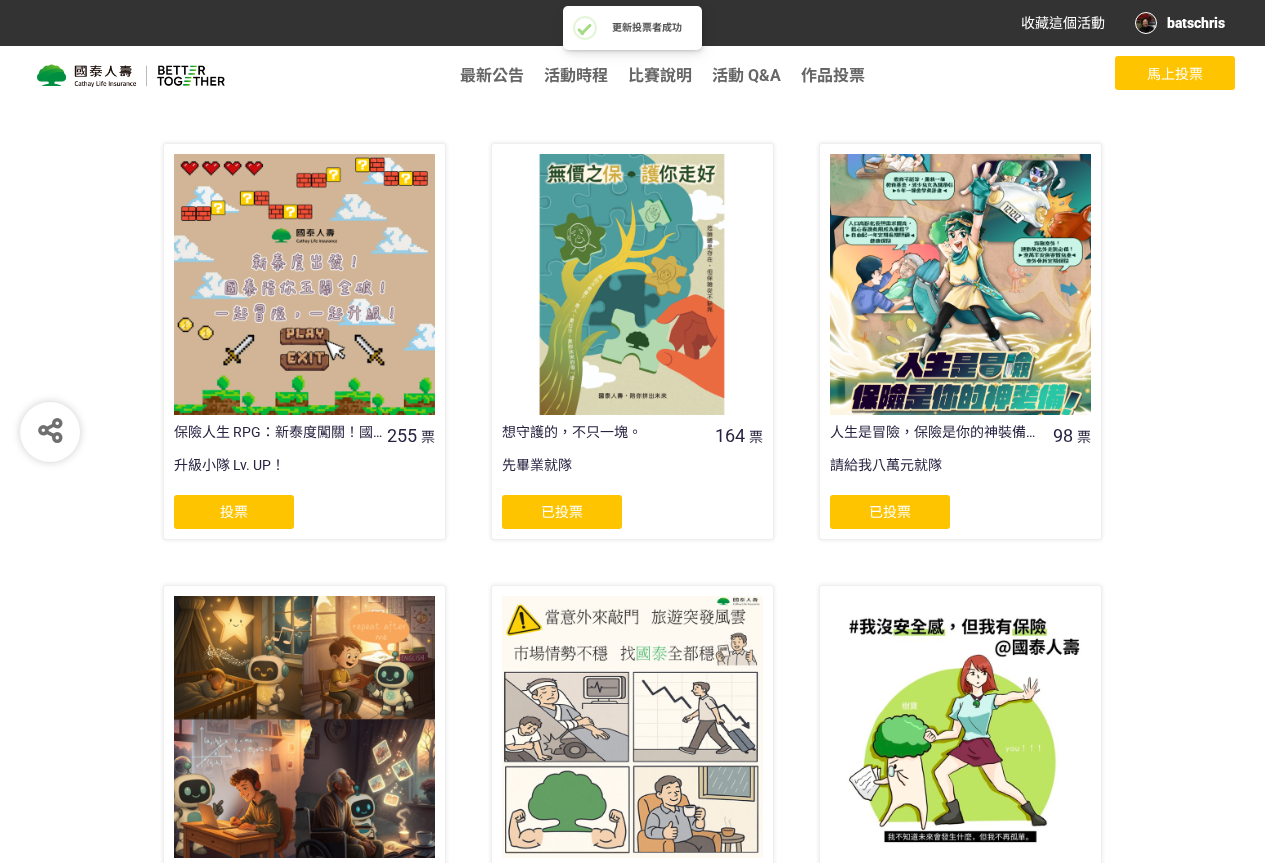 scroll, scrollTop: 666, scrollLeft: 0, axis: vertical 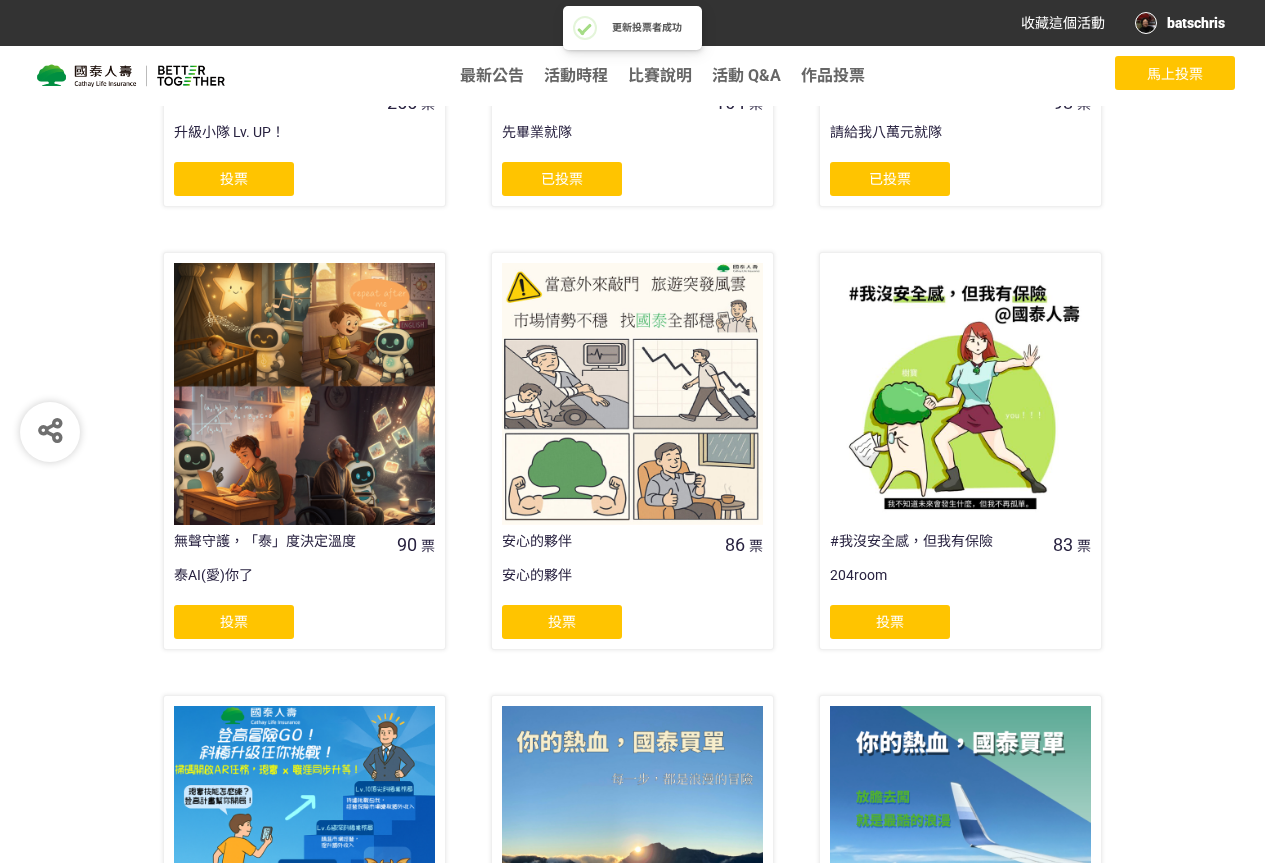 click on "投票" 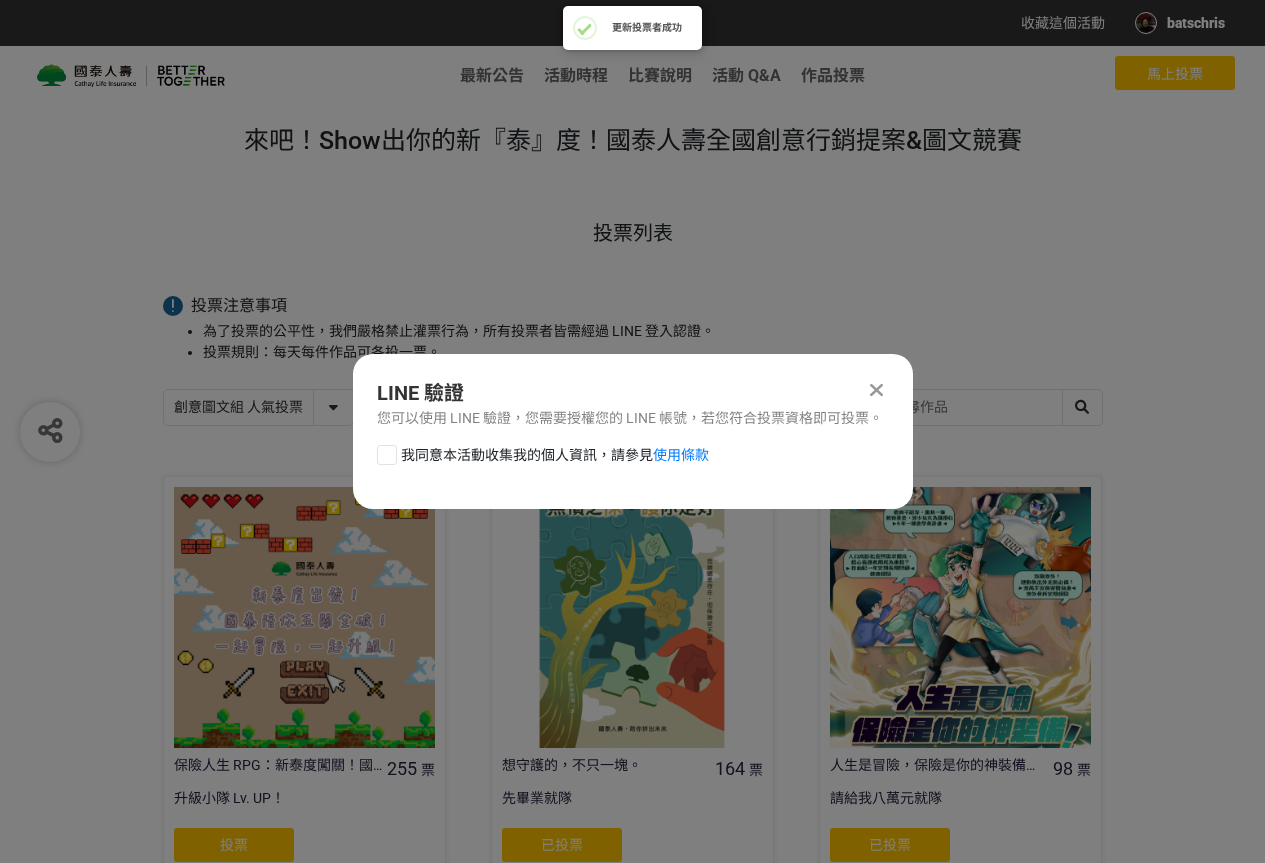 click on "我同意本活動收集我的個人資訊，請參見  使用條款" at bounding box center [555, 455] 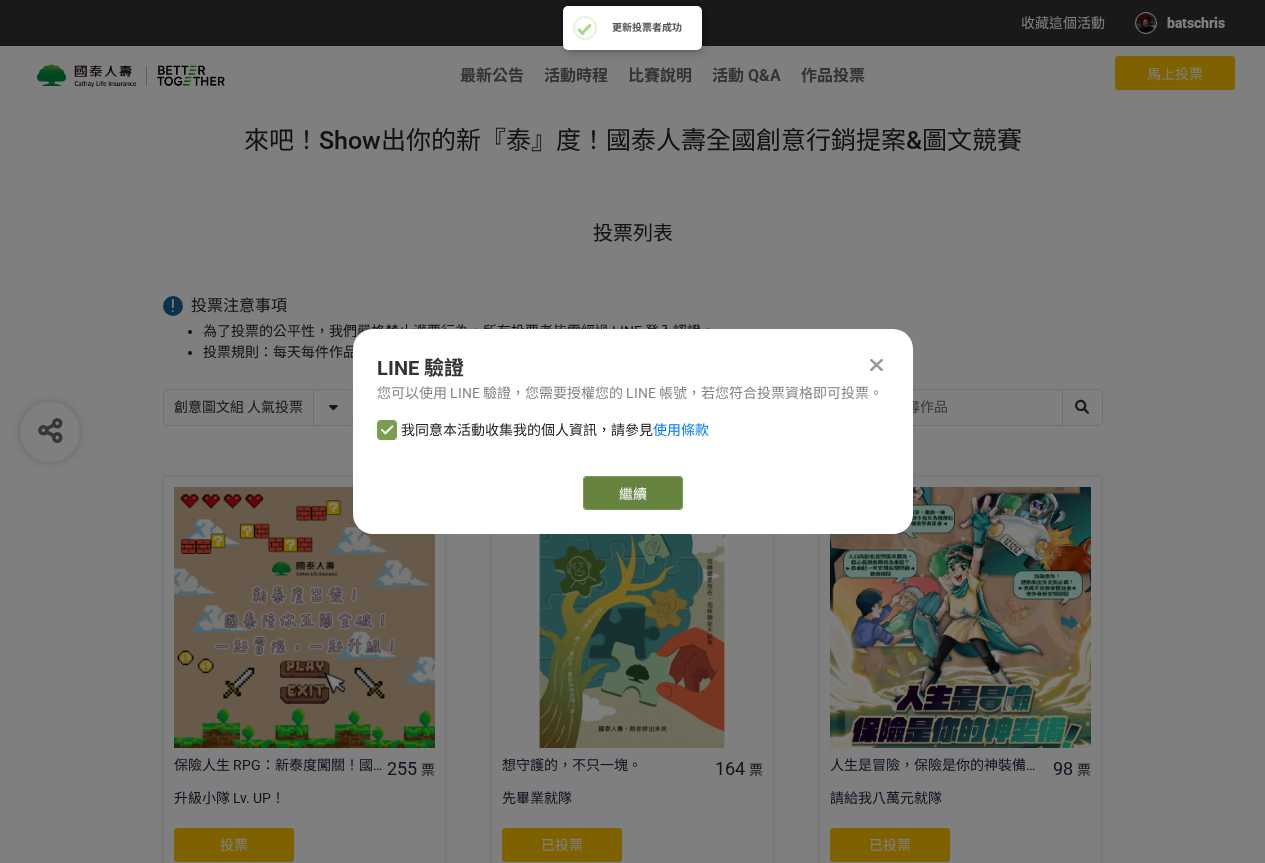 click on "繼續" at bounding box center [633, 493] 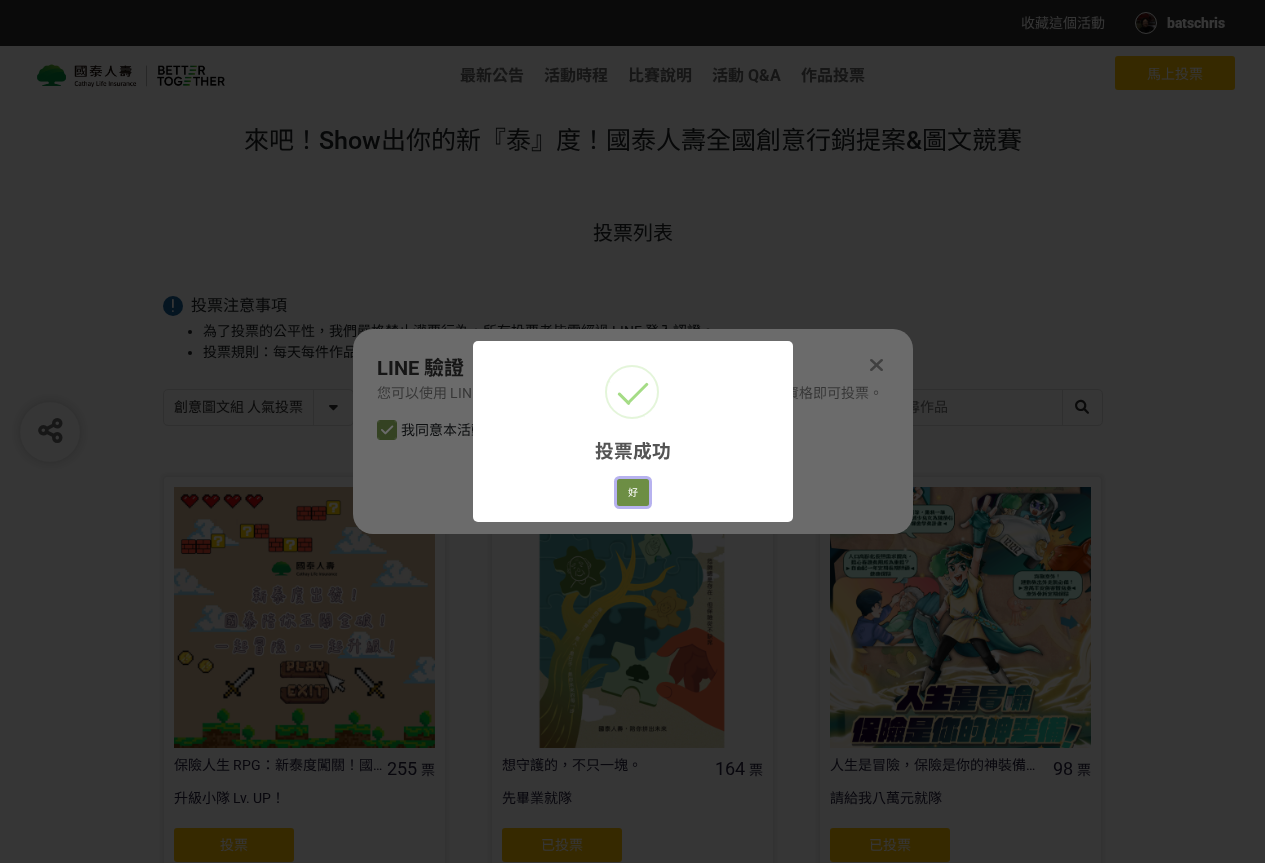 click on "好" at bounding box center (633, 493) 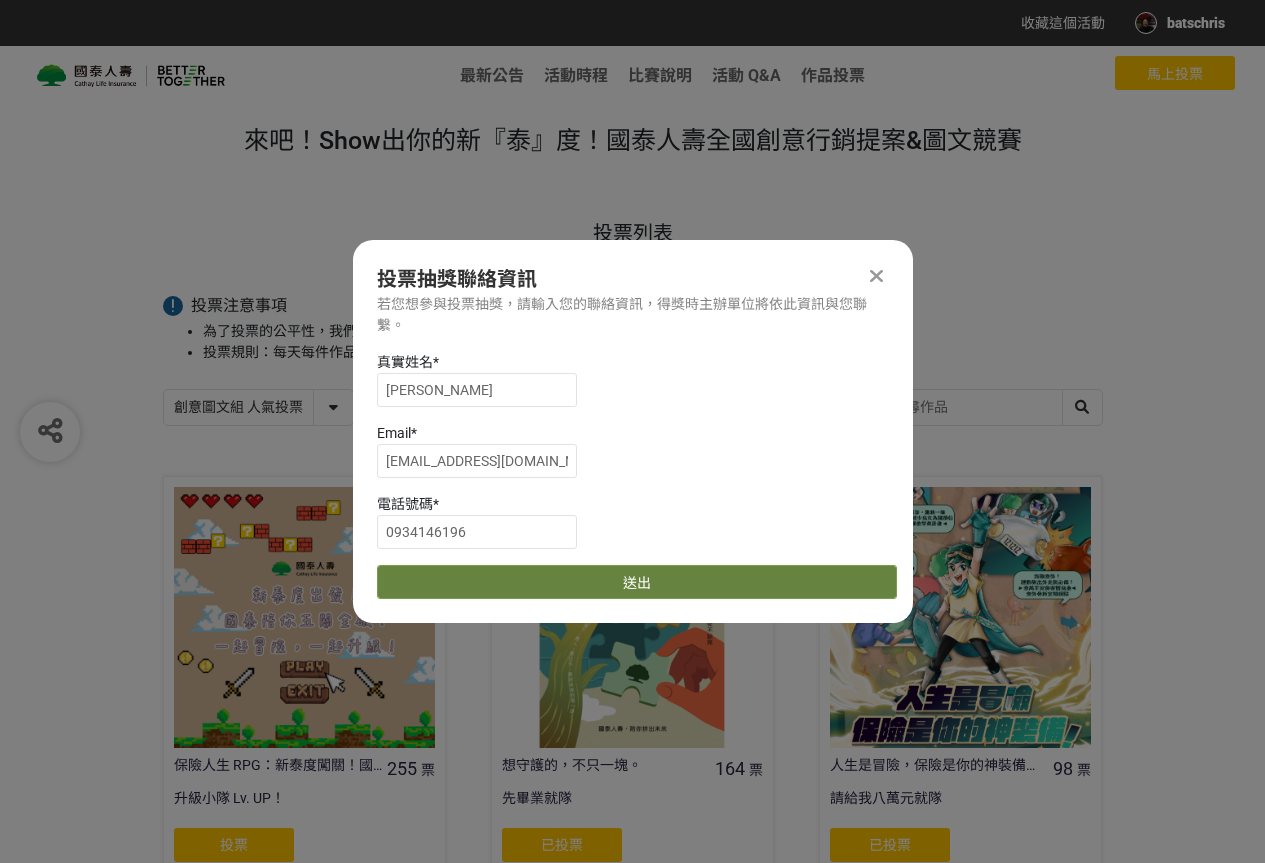 click on "送出" at bounding box center (637, 582) 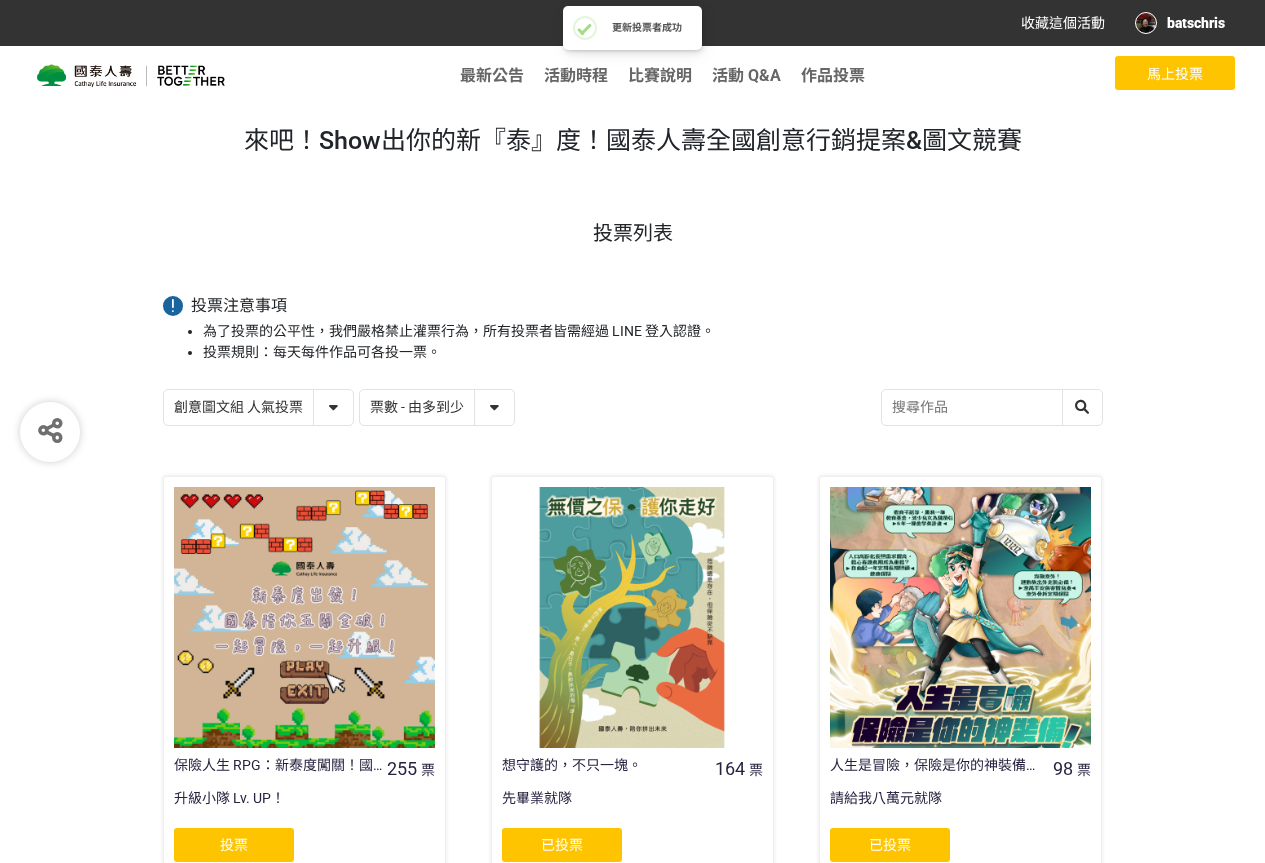 scroll, scrollTop: 666, scrollLeft: 0, axis: vertical 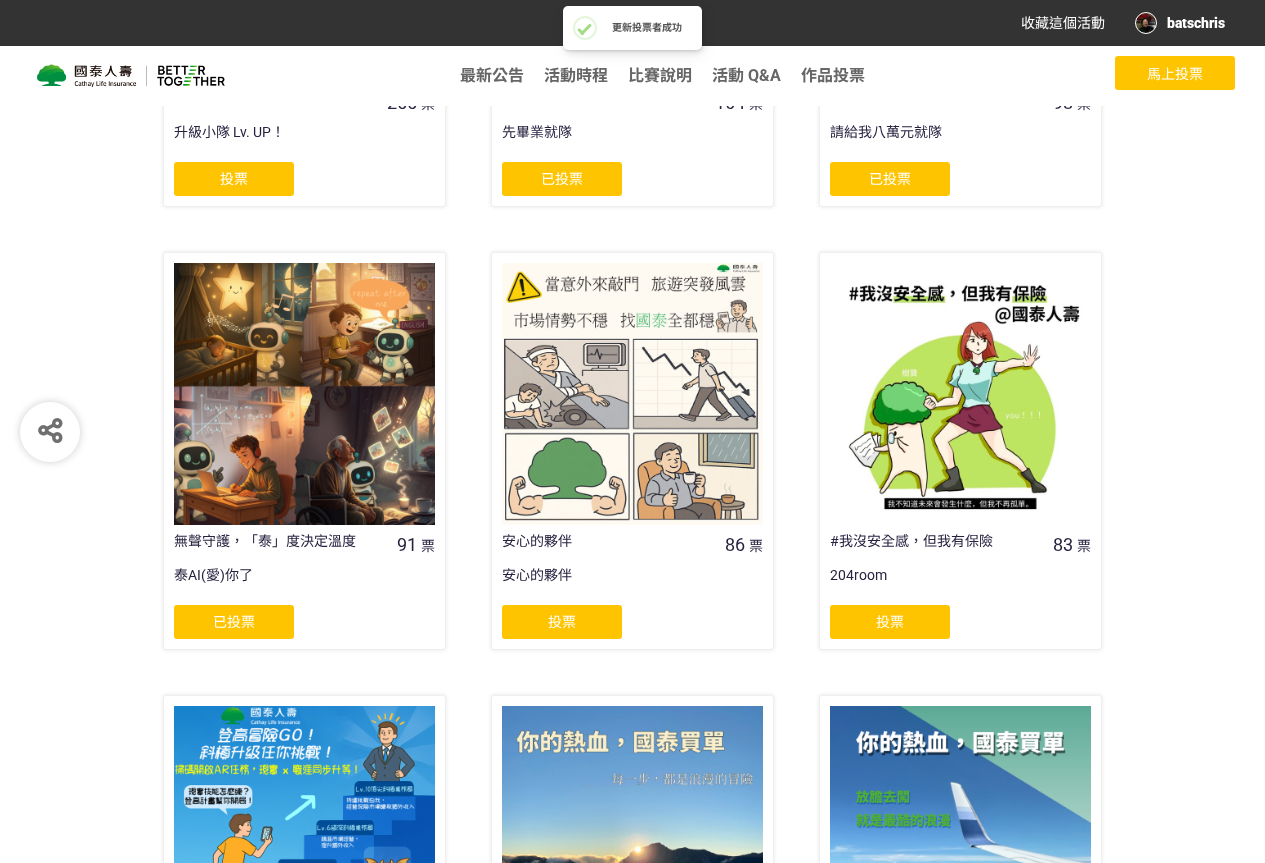 click on "投票" 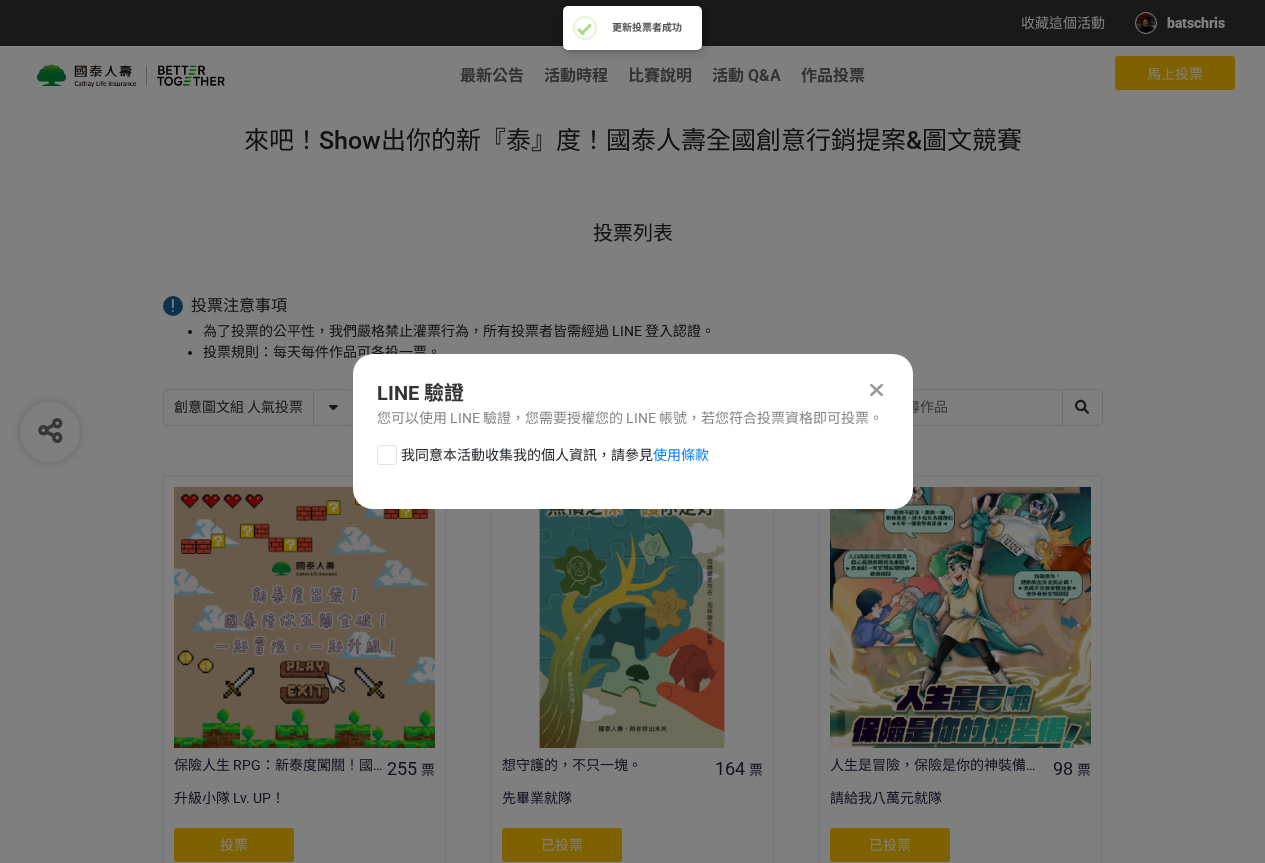 scroll, scrollTop: 0, scrollLeft: 0, axis: both 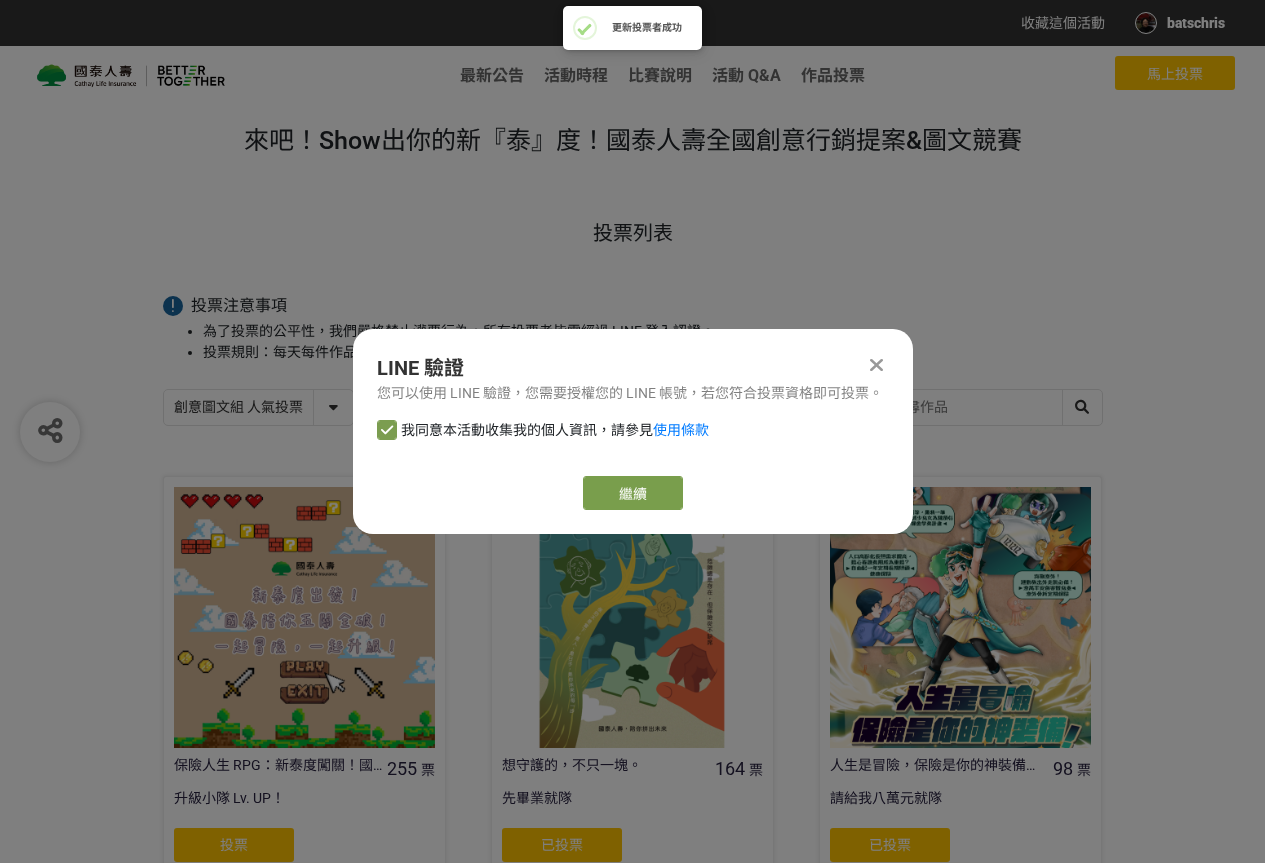 click on "LINE 驗證 您可以使用 LINE 驗證，您需要授權您的 LINE 帳號，若您符合投票資格即可投票。 我同意本活動收集我的個人資訊，請參見  使用條款 繼續" at bounding box center (633, 431) 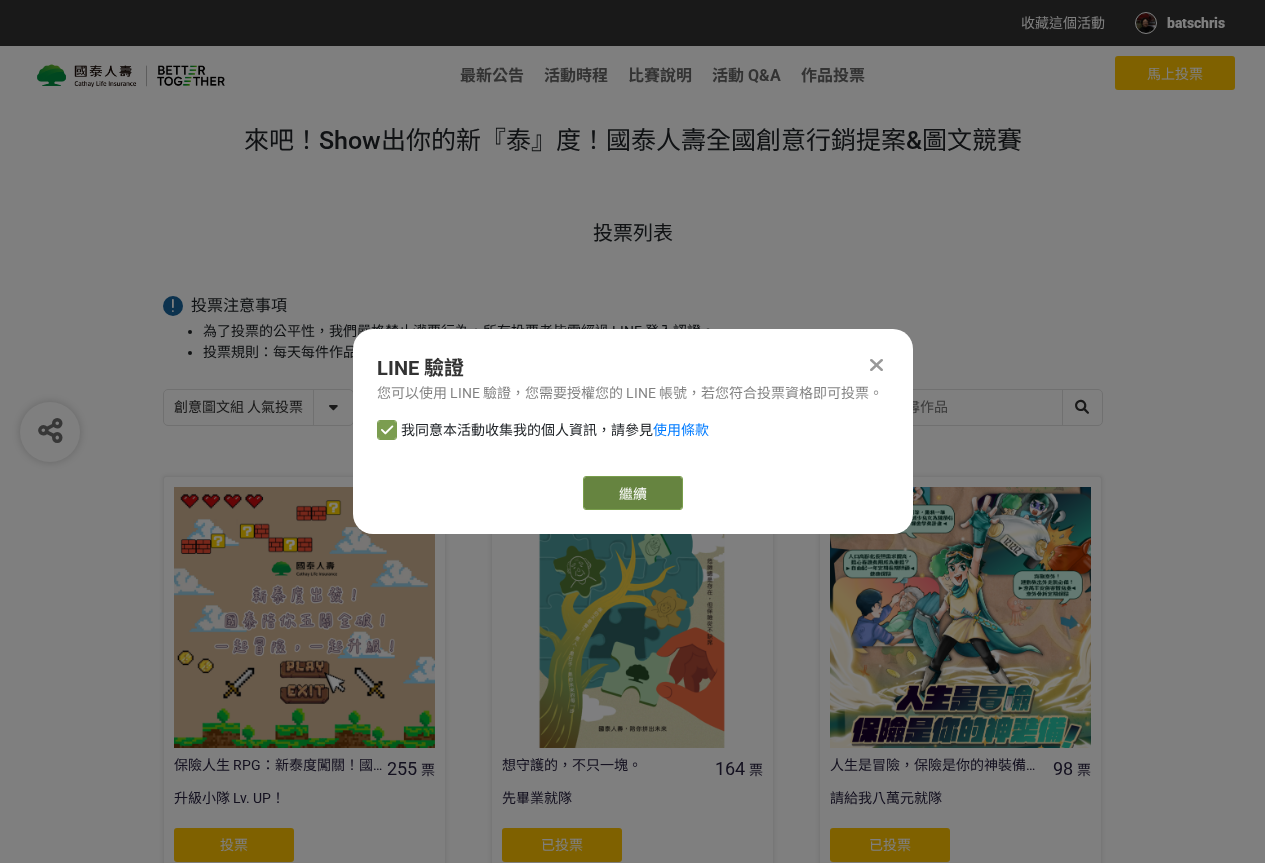 click on "繼續" at bounding box center (633, 493) 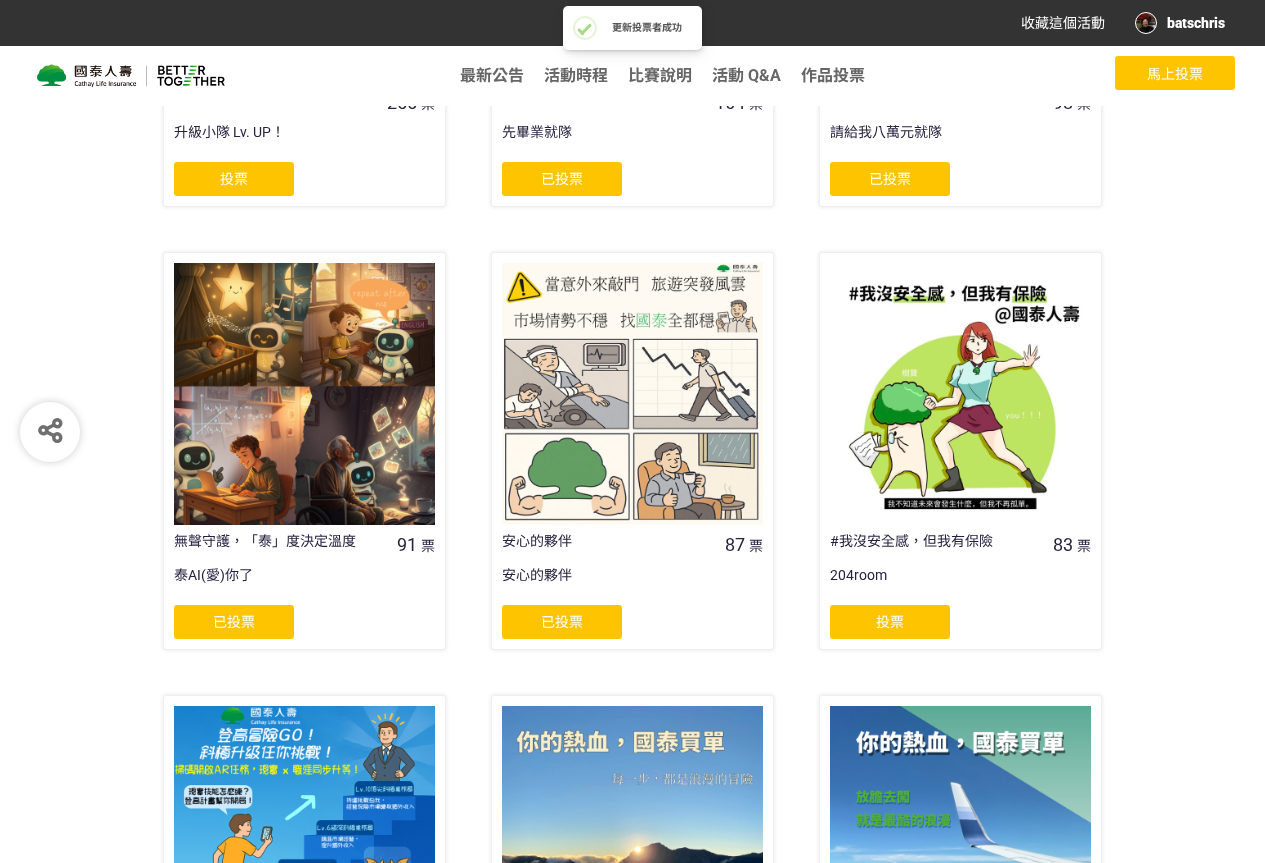 click on "投票" 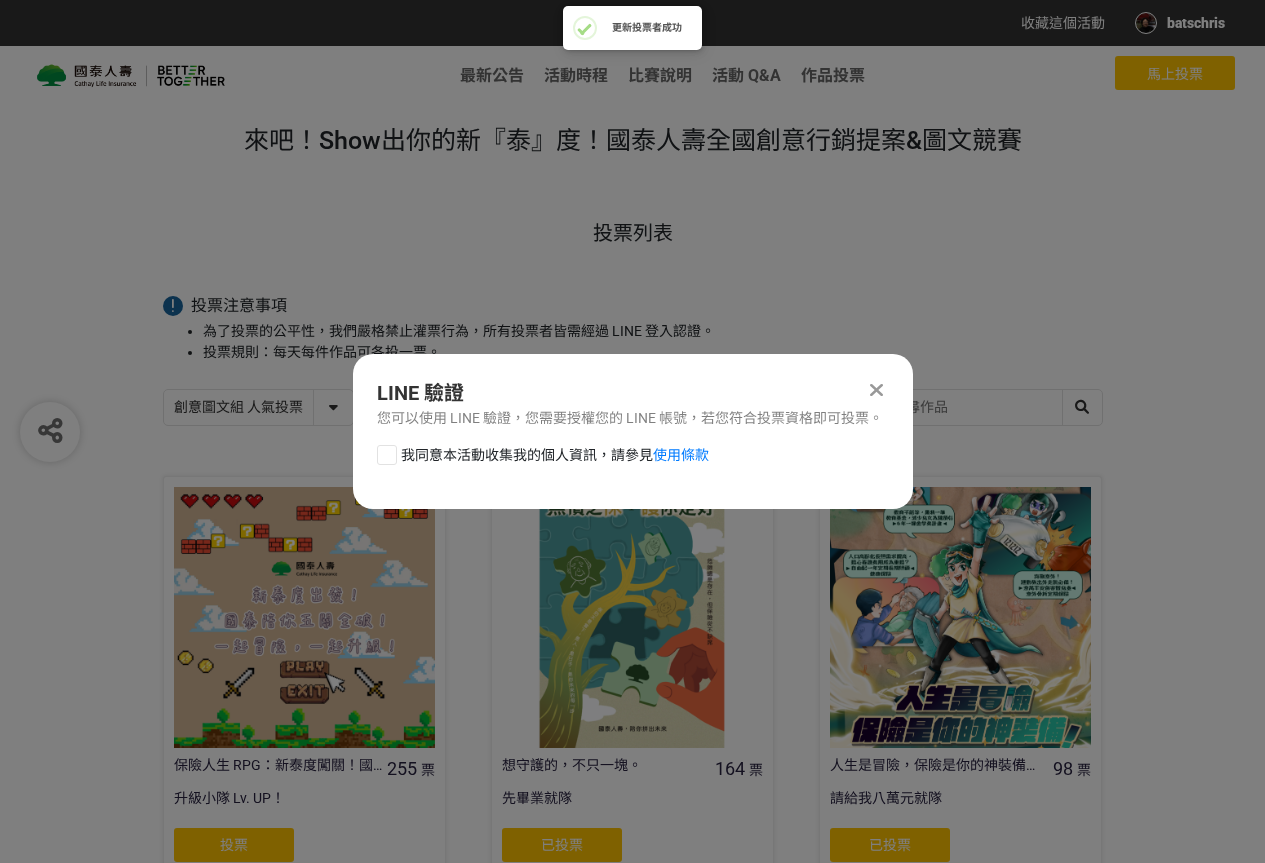 scroll, scrollTop: 0, scrollLeft: 0, axis: both 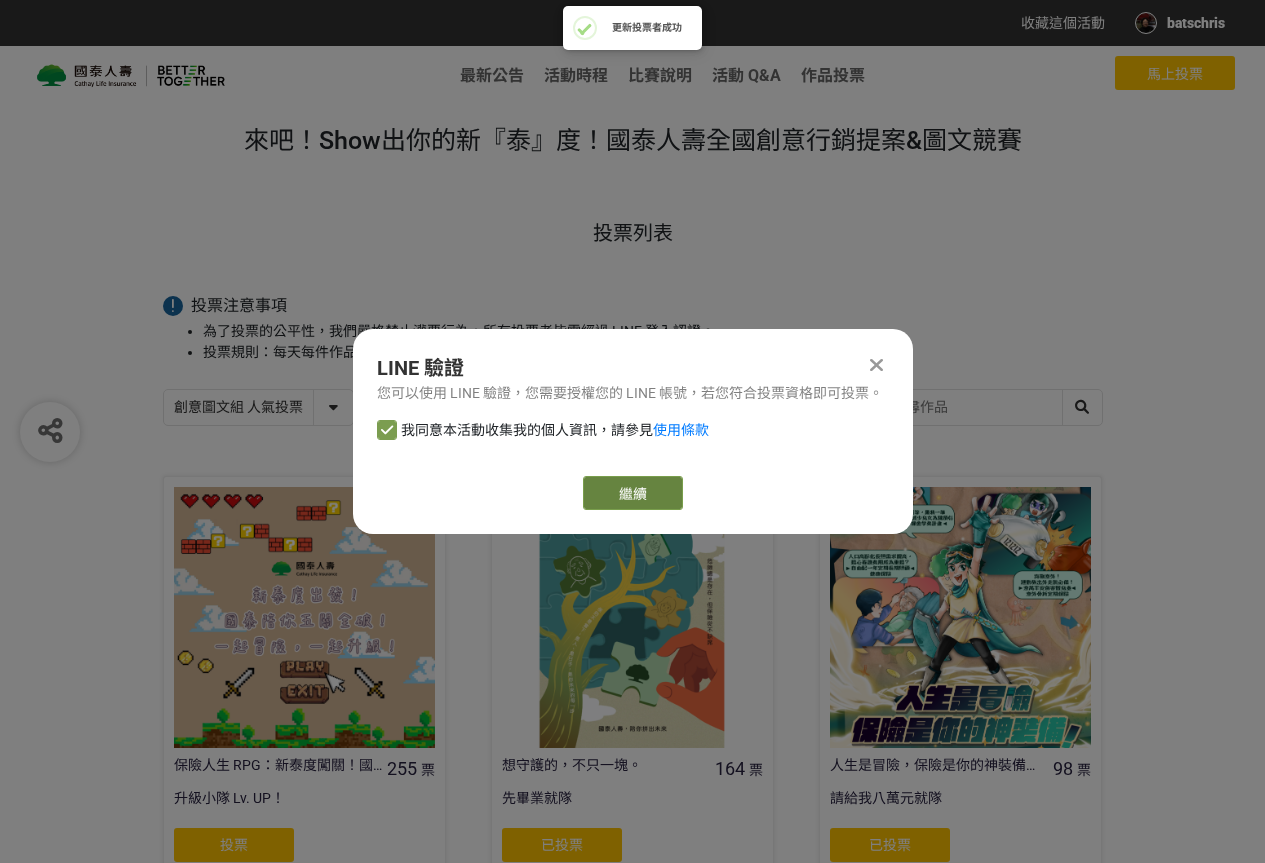 click on "繼續" at bounding box center (633, 493) 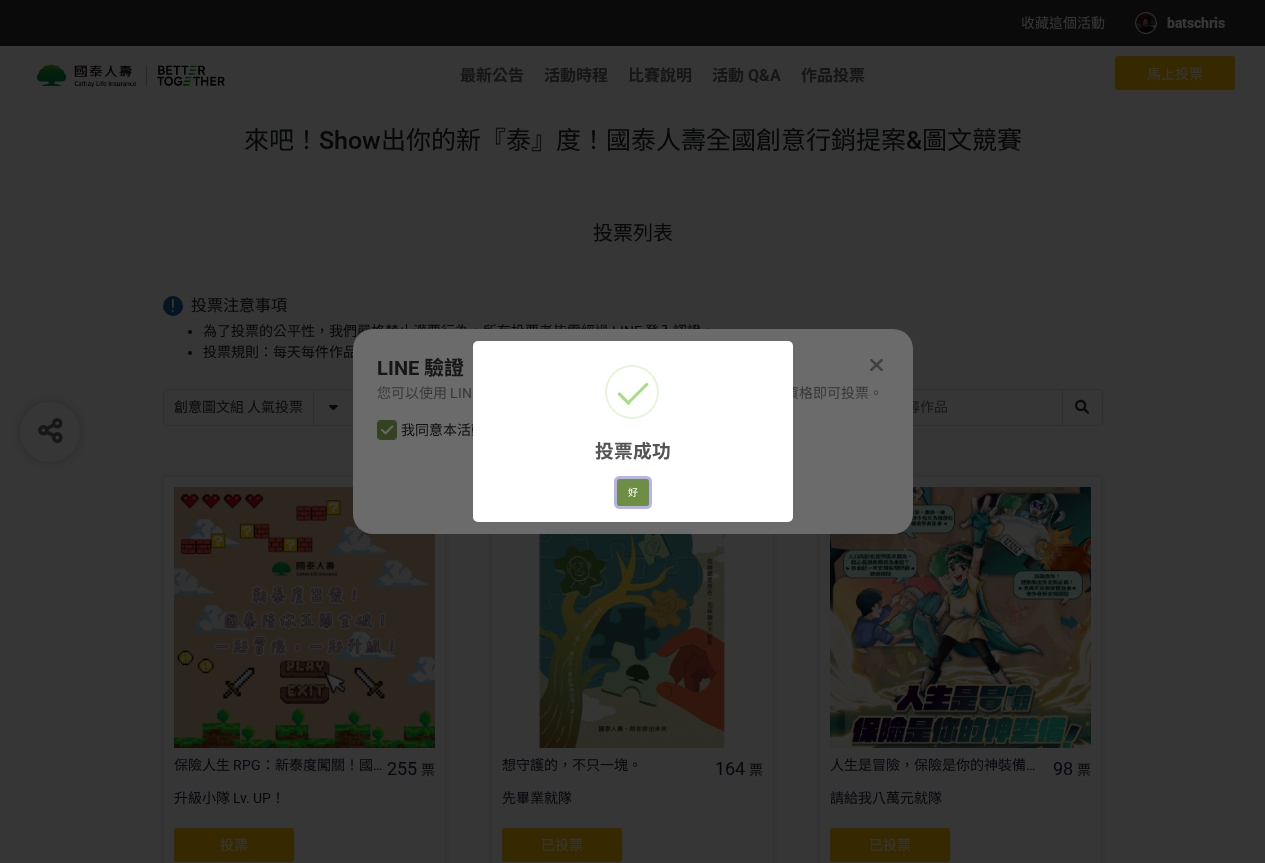 click on "好" at bounding box center (633, 493) 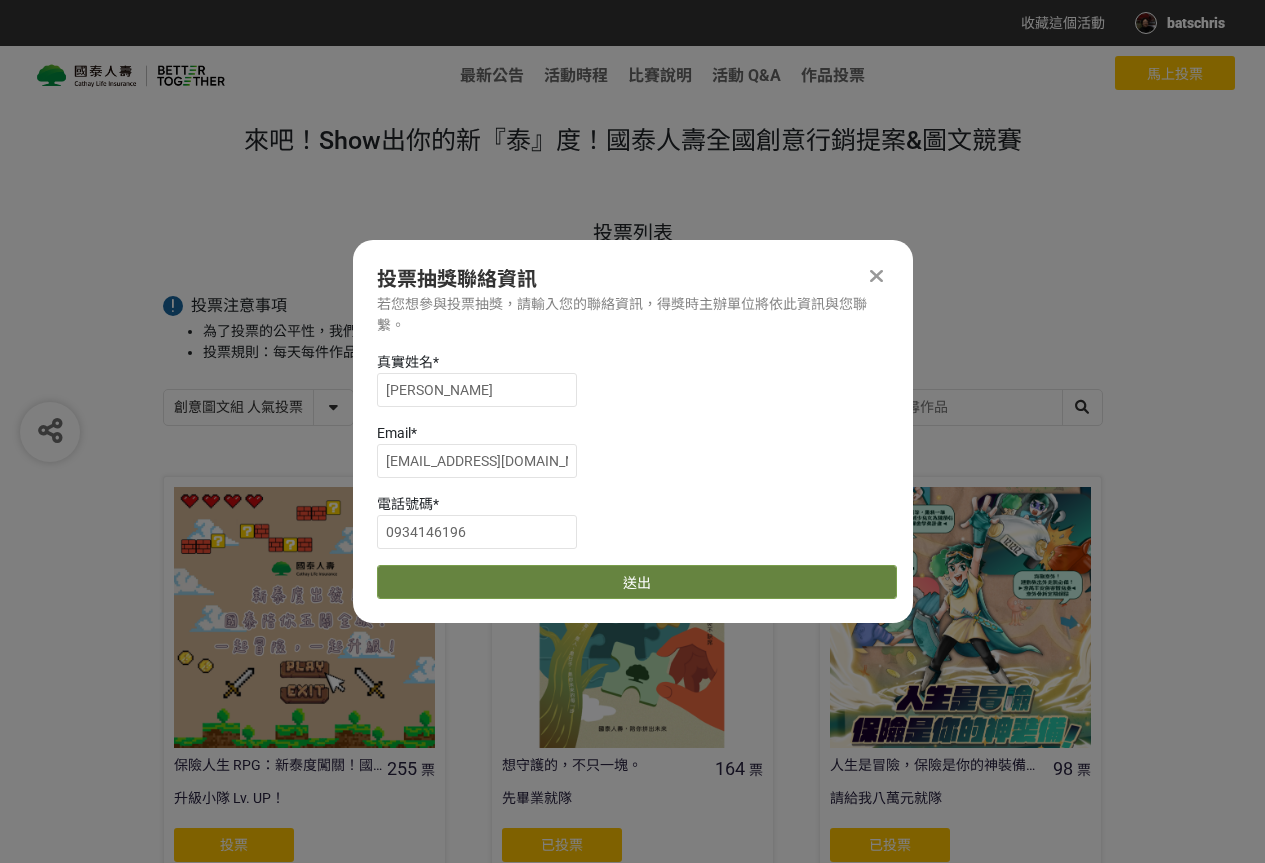 click on "送出" at bounding box center [637, 582] 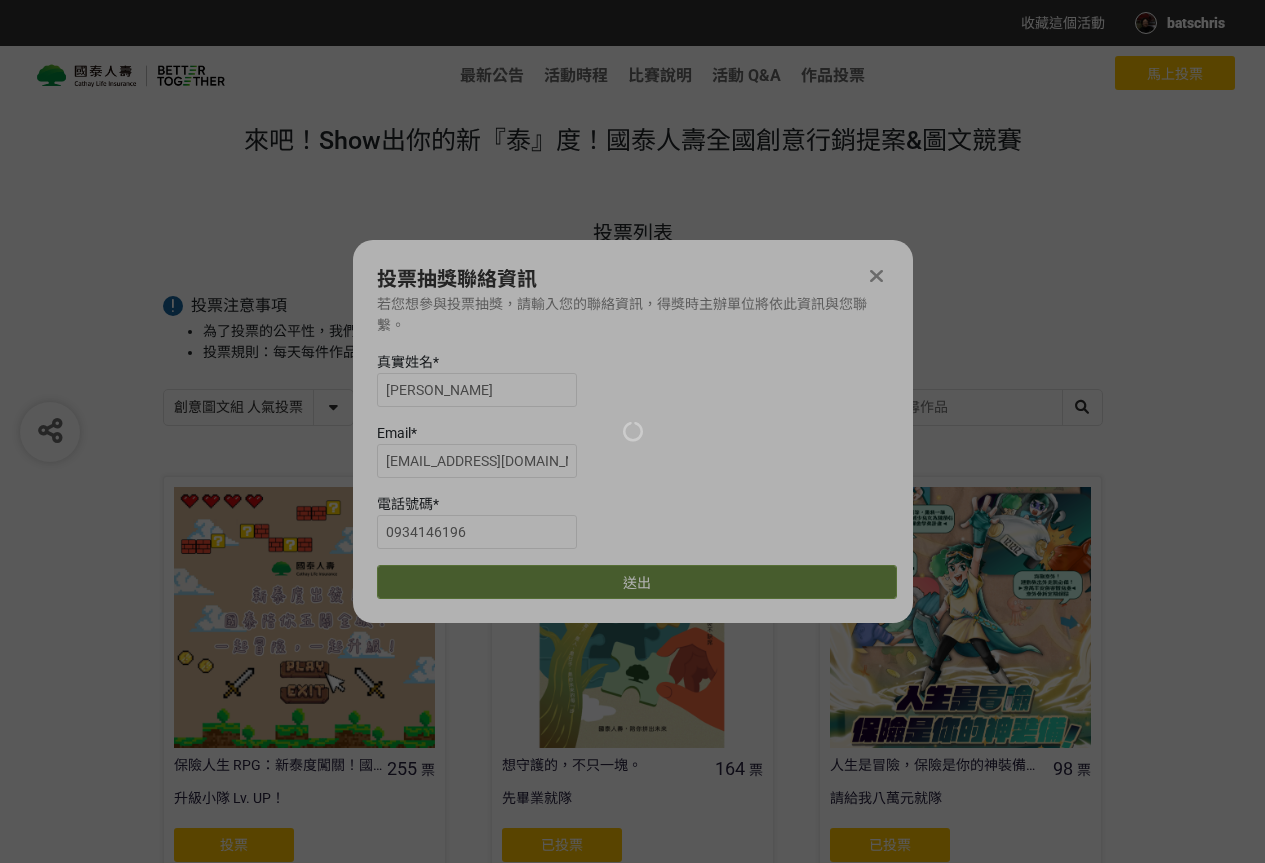 scroll, scrollTop: 666, scrollLeft: 0, axis: vertical 